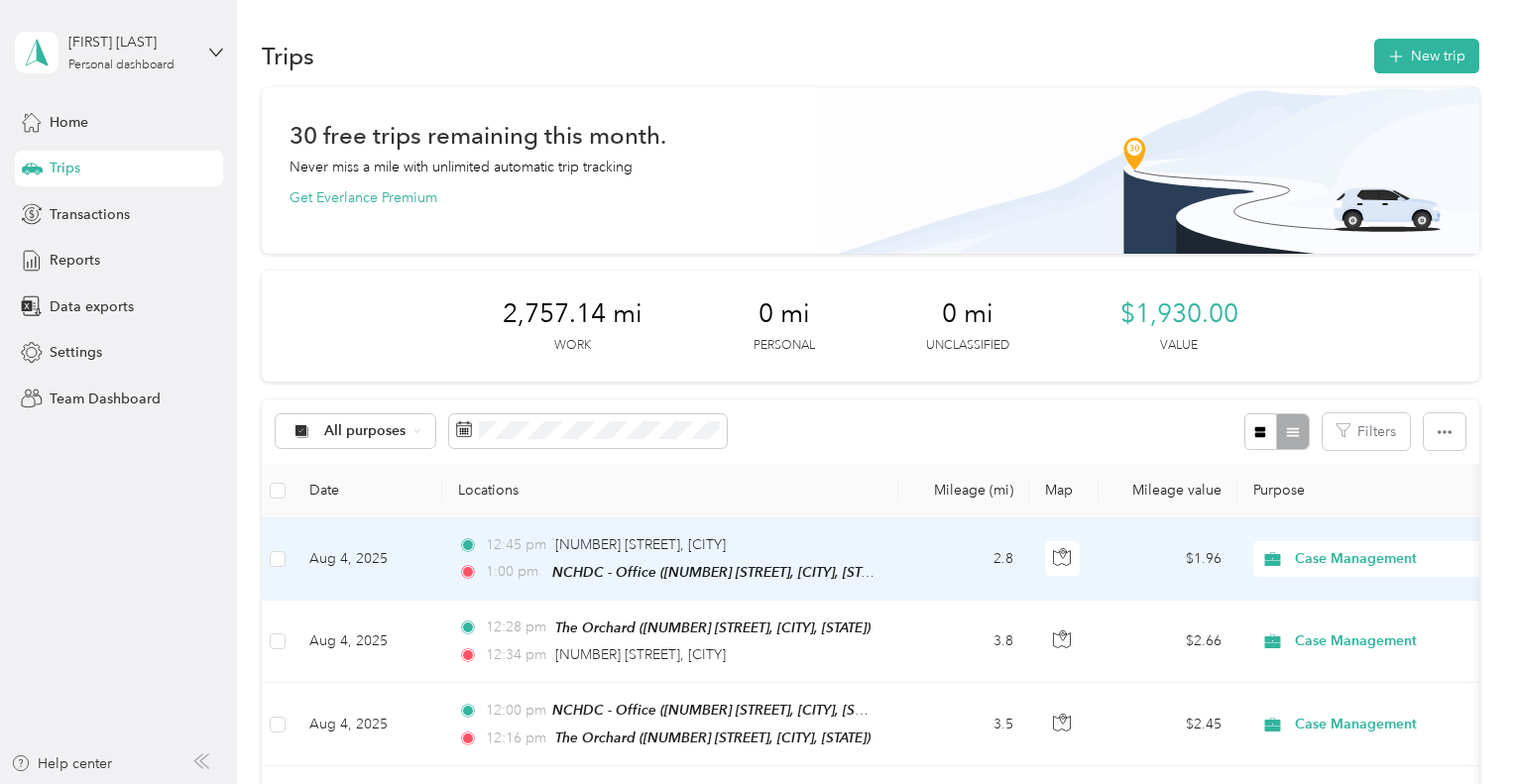 scroll, scrollTop: 0, scrollLeft: 0, axis: both 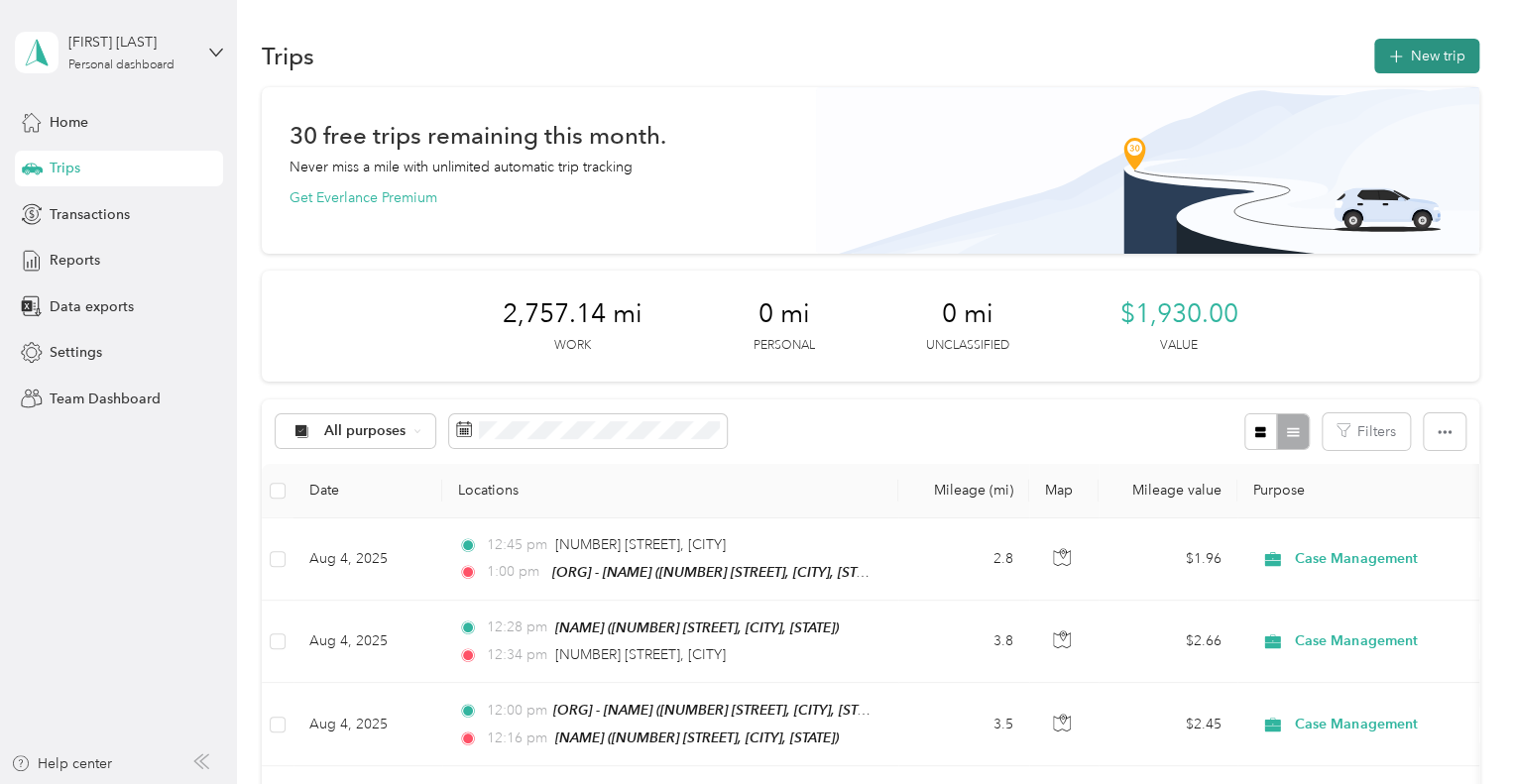 click on "New trip" at bounding box center [1427, 56] 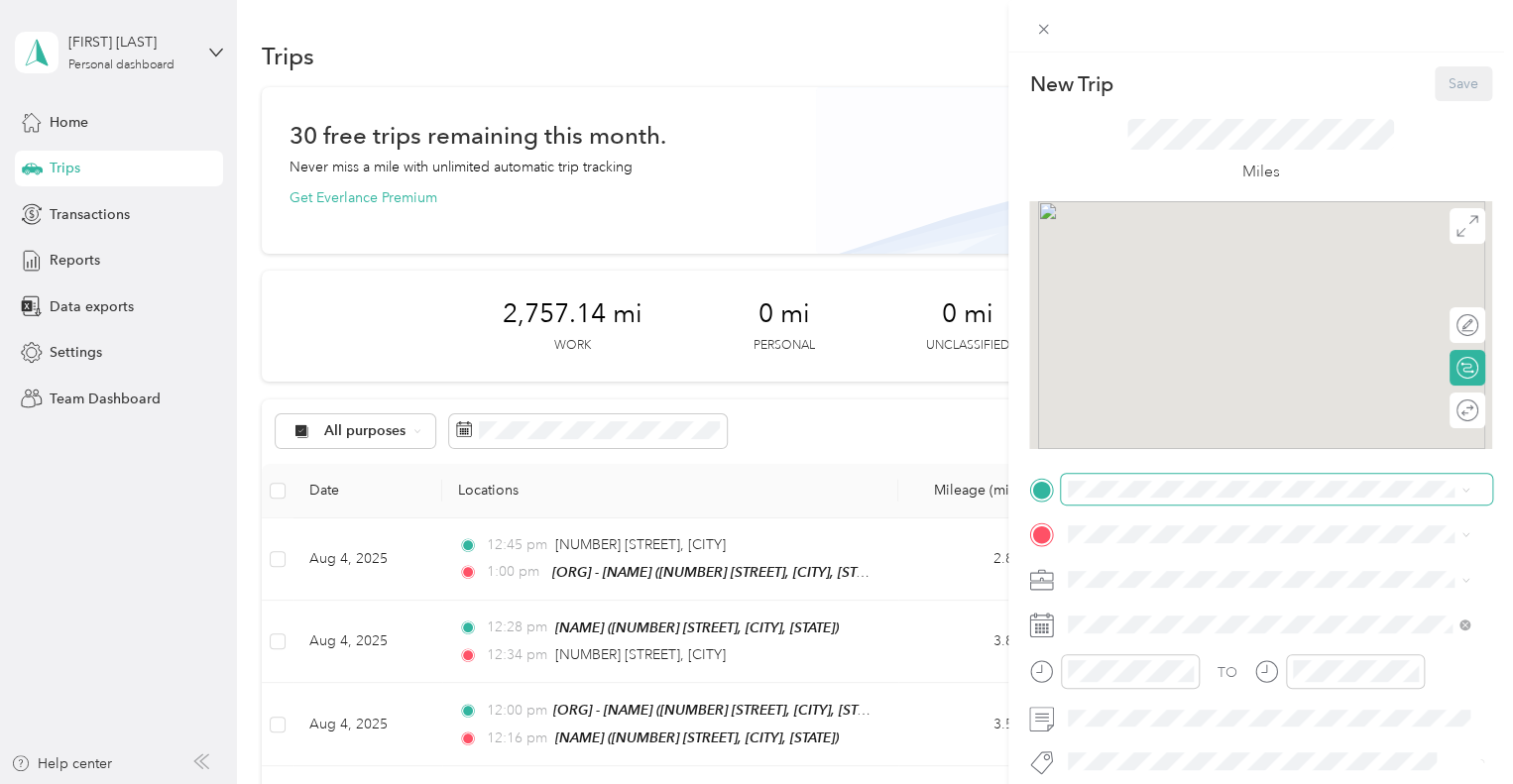 click at bounding box center [1276, 490] 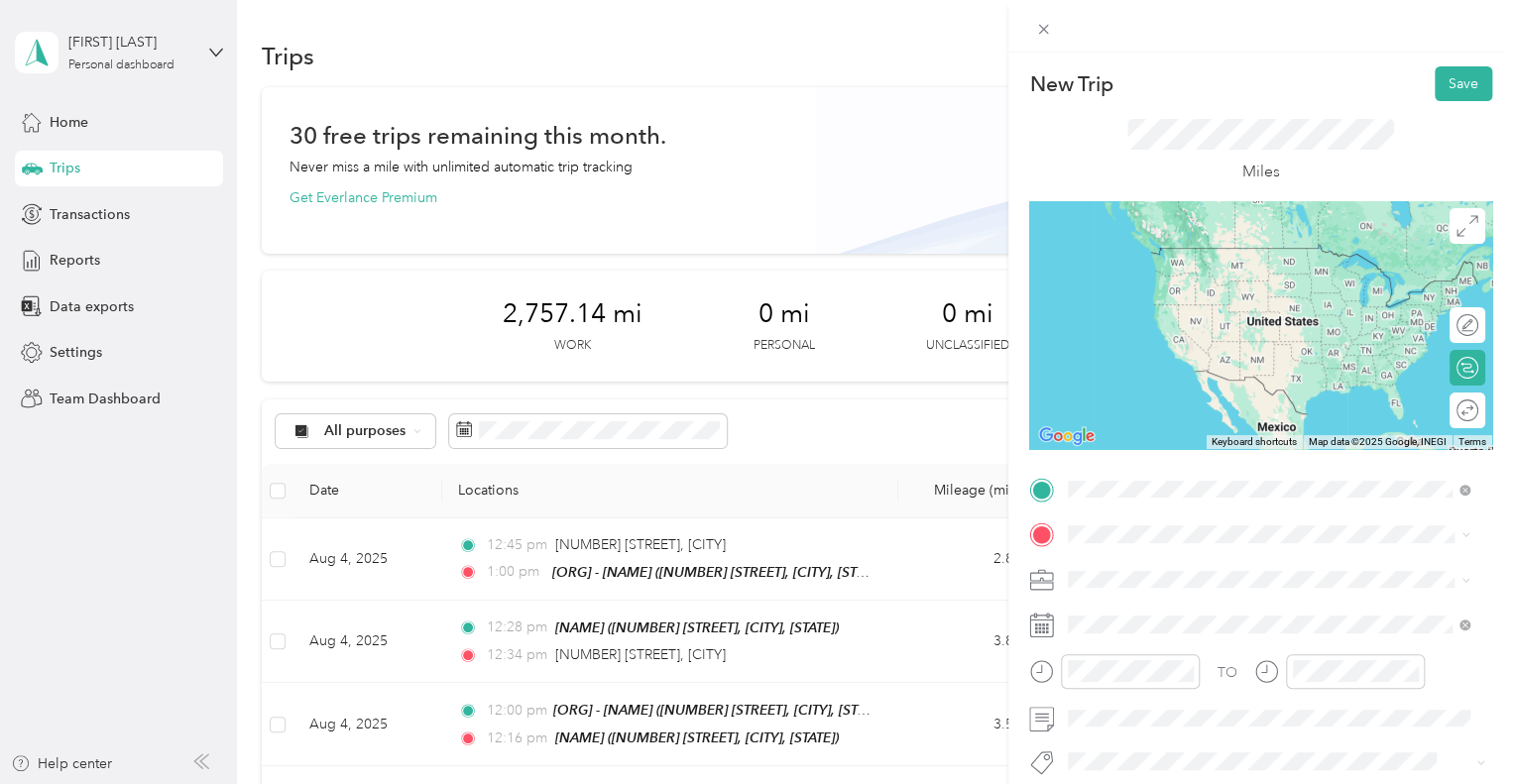 click on "TEAM ARF / Lilac Lane [NUMBER] [STREET], [POSTAL_CODE], [CITY], [STATE], [COUNTRY]" at bounding box center [1284, 280] 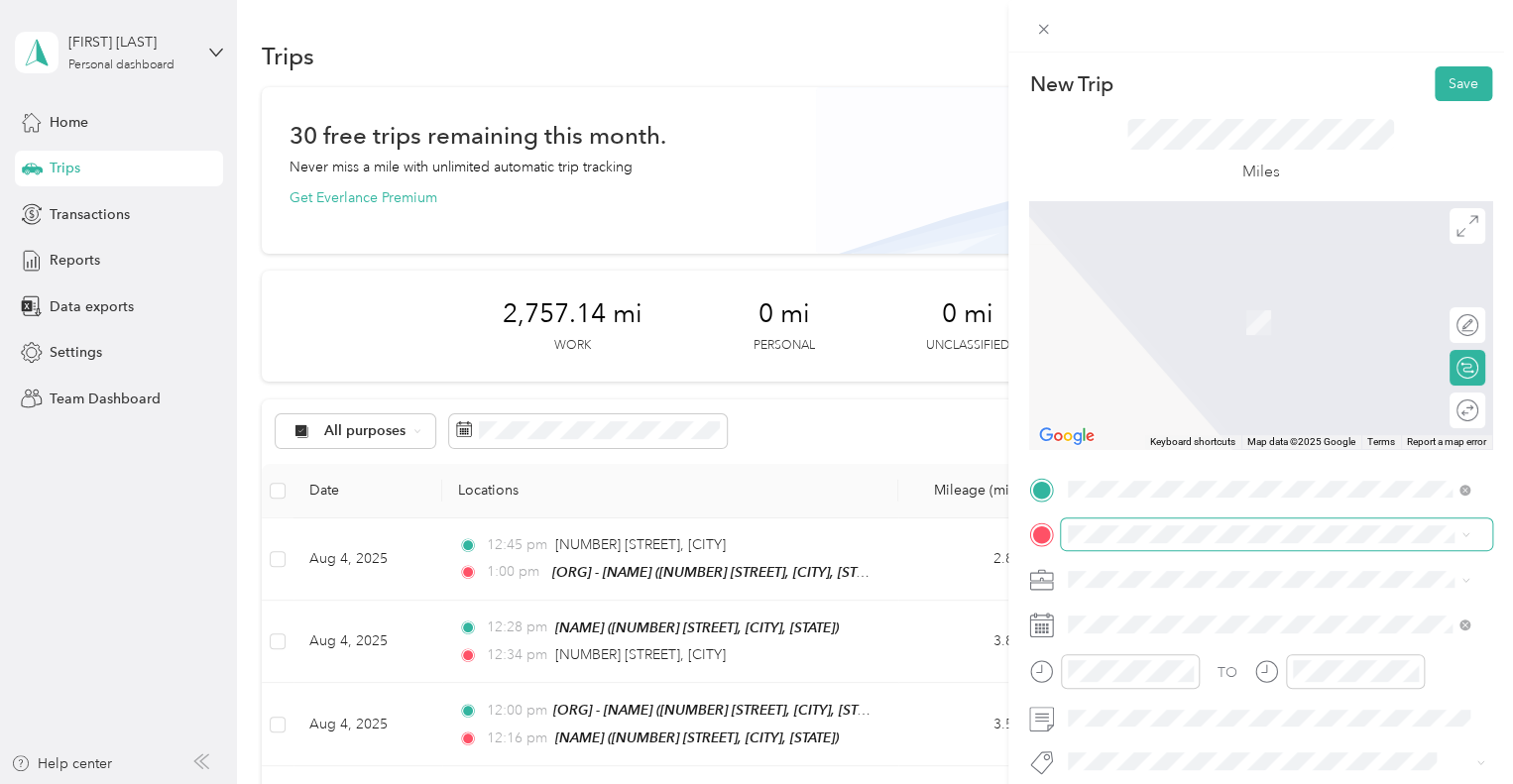 click at bounding box center [1276, 534] 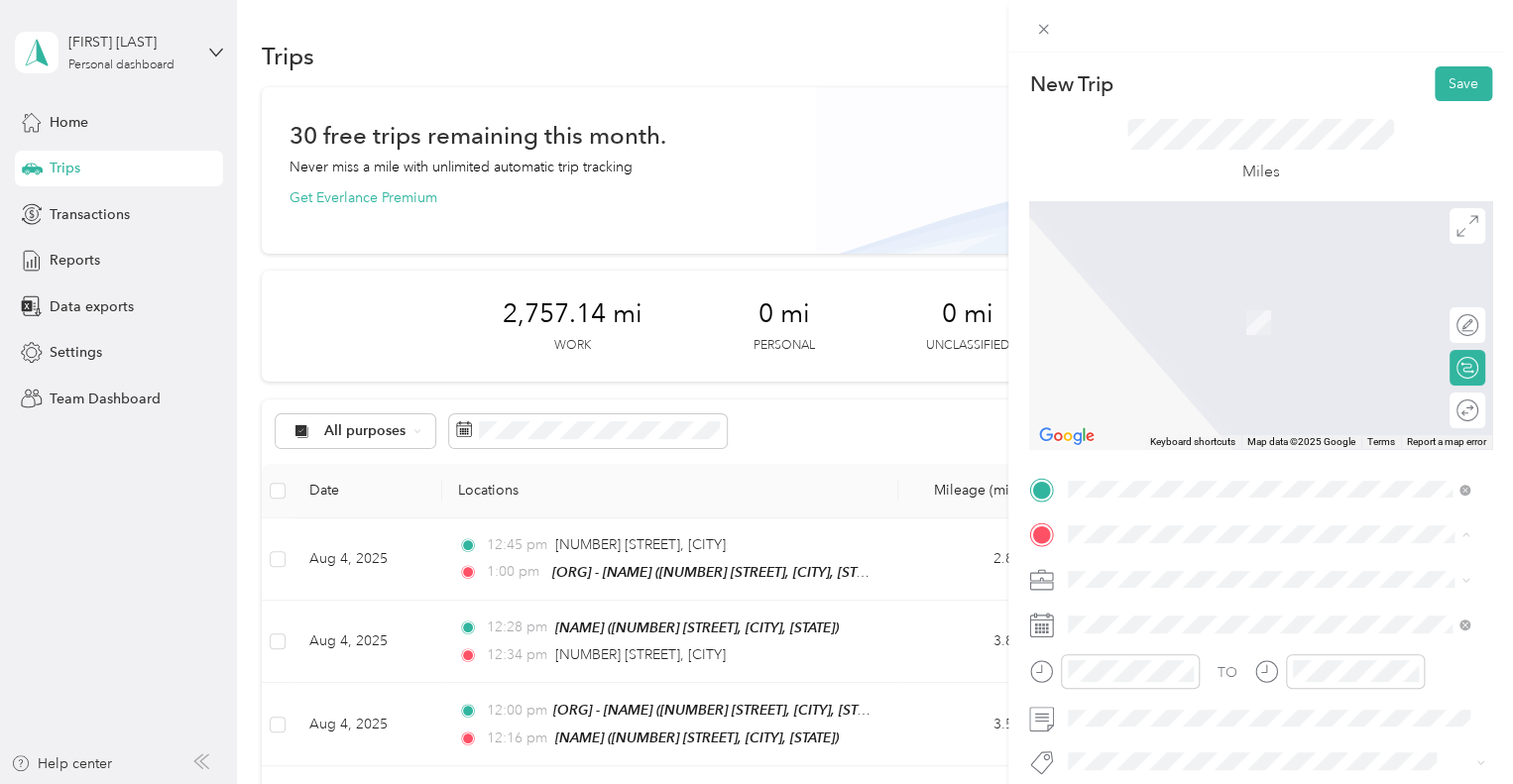 click on "[NUMBER] [STREET]
[CITY], [STATE] [POSTAL_CODE], [COUNTRY]" at bounding box center (1248, 301) 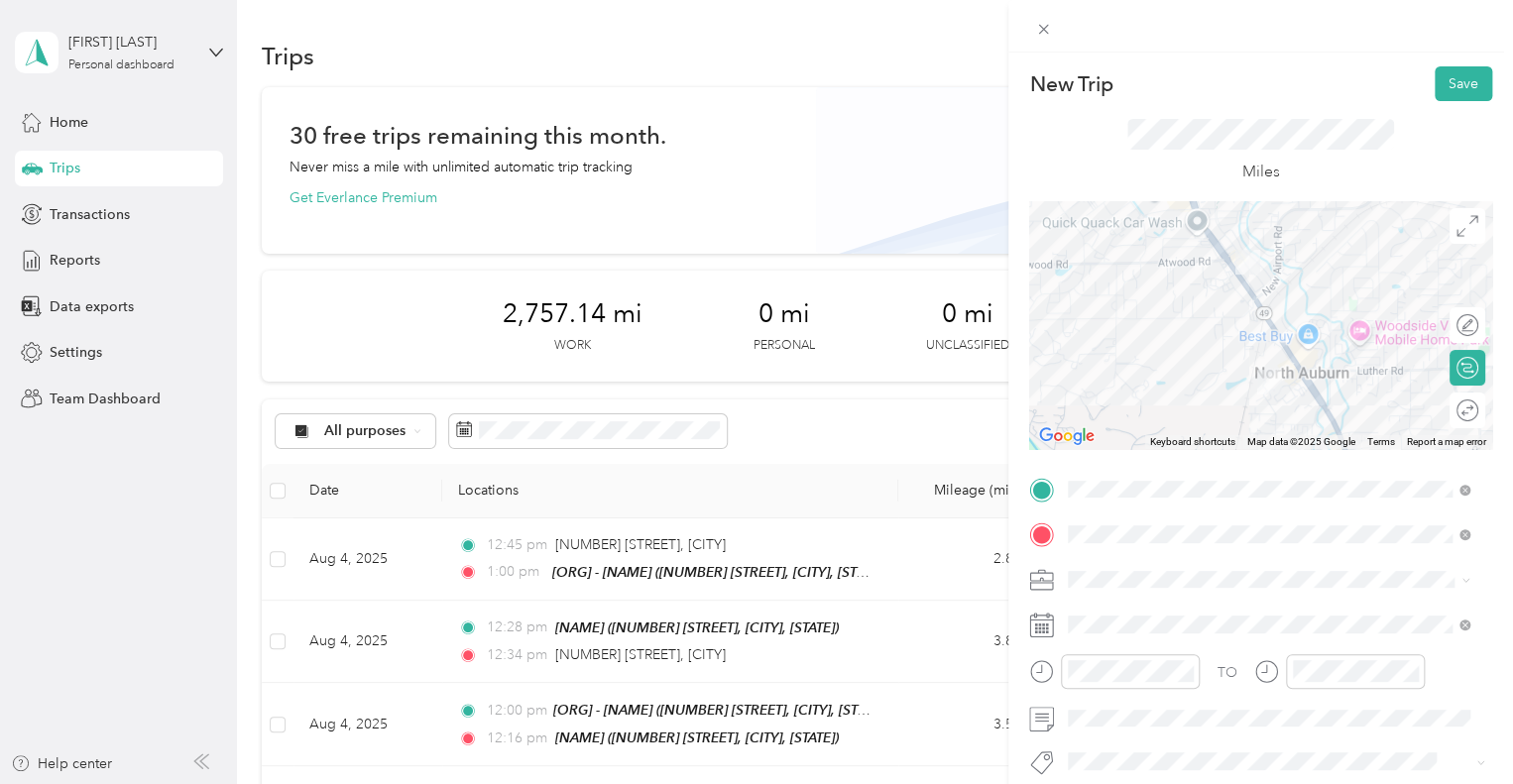 click on "TO Add photo" at bounding box center (1260, 713) 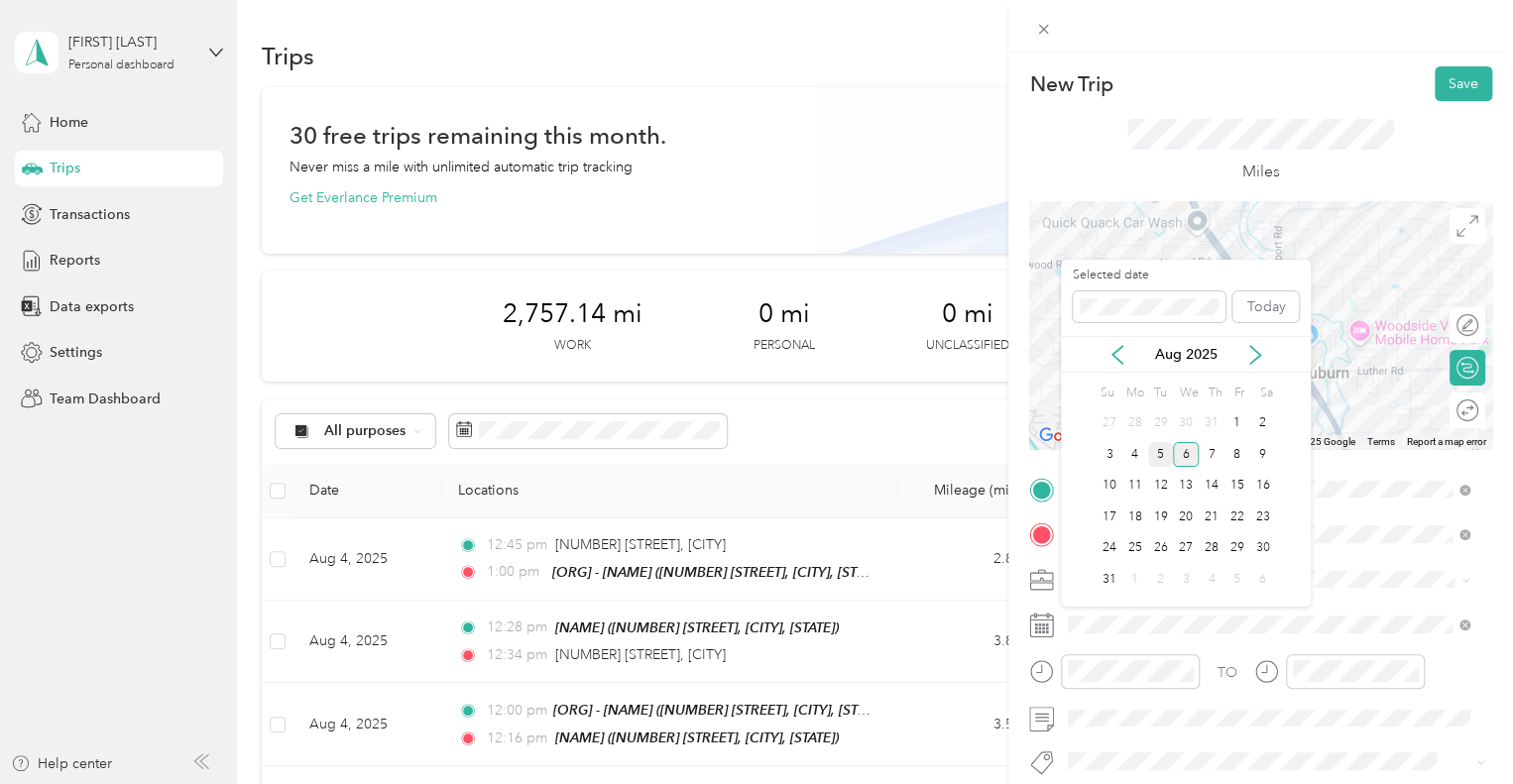 click on "5" at bounding box center [1161, 454] 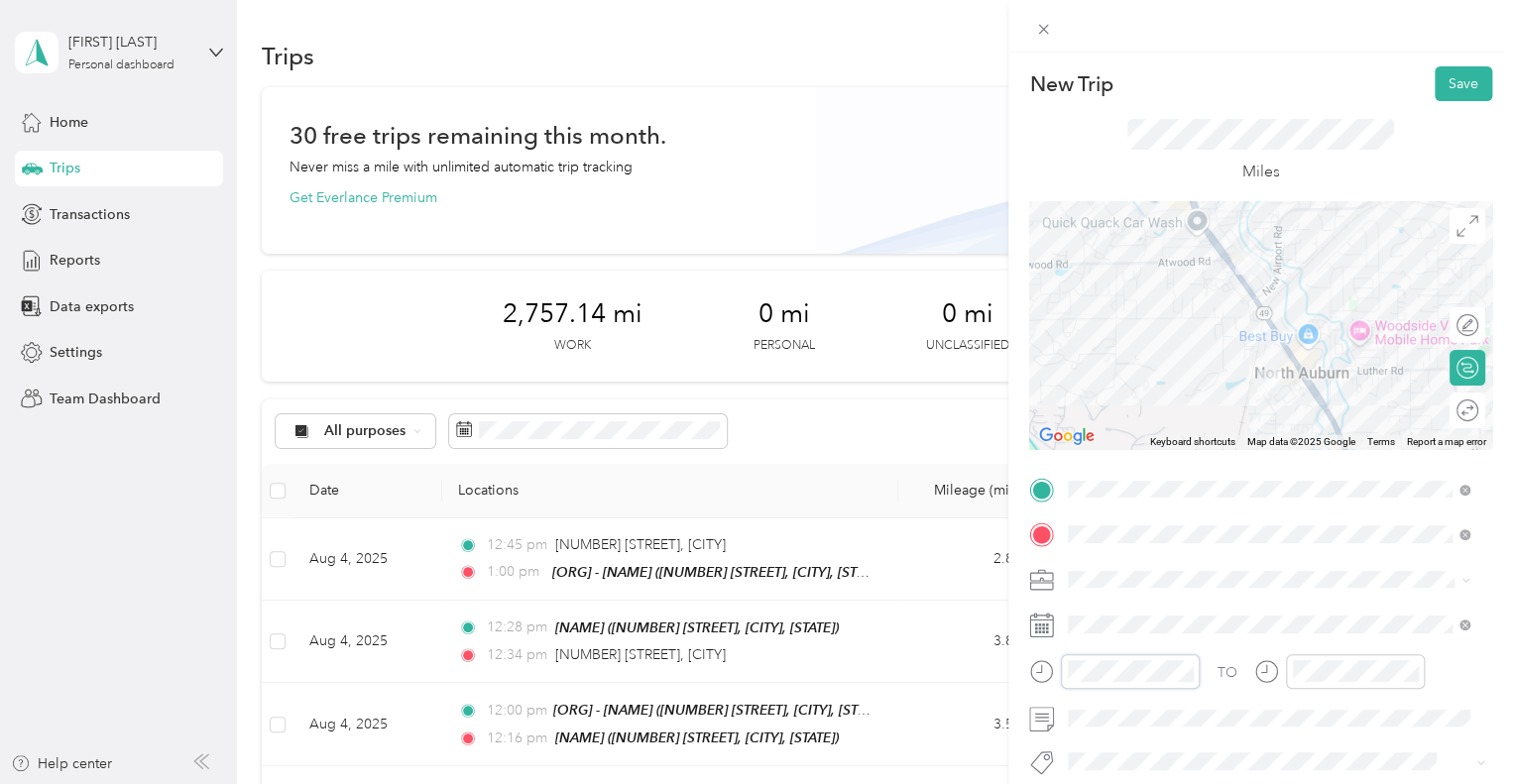 scroll, scrollTop: 1220, scrollLeft: 0, axis: vertical 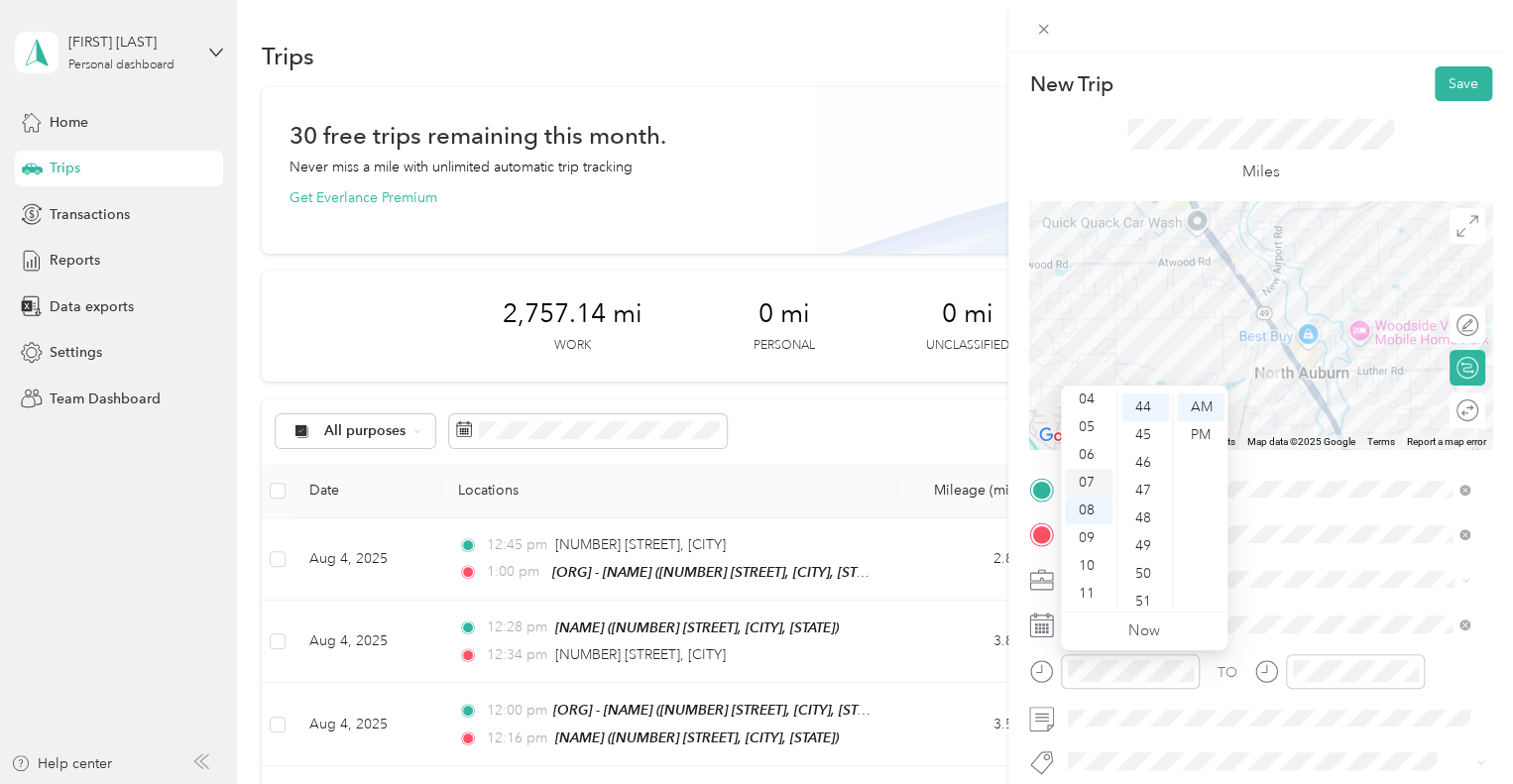 click on "07" at bounding box center [1089, 483] 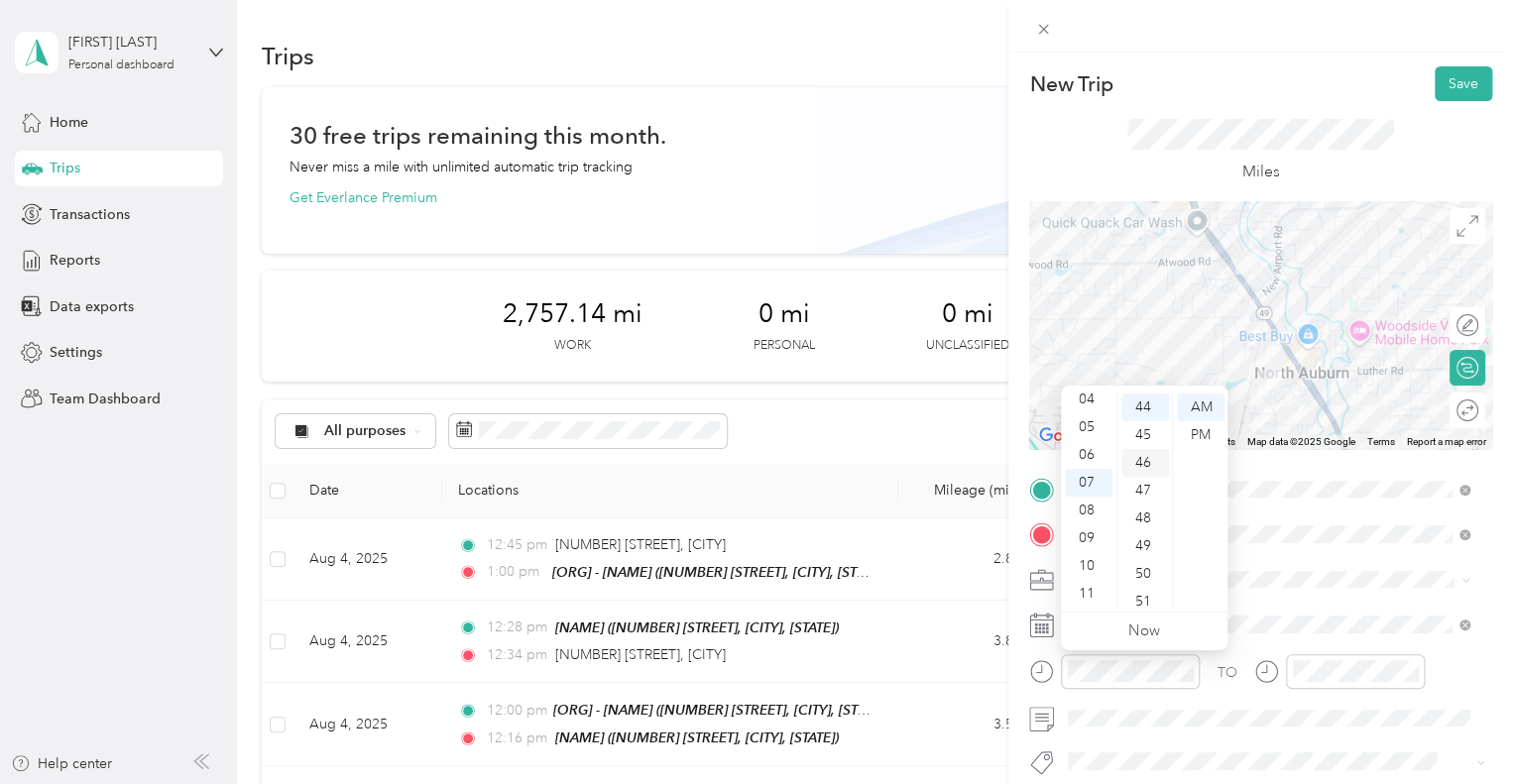 click on "46" at bounding box center [1145, 463] 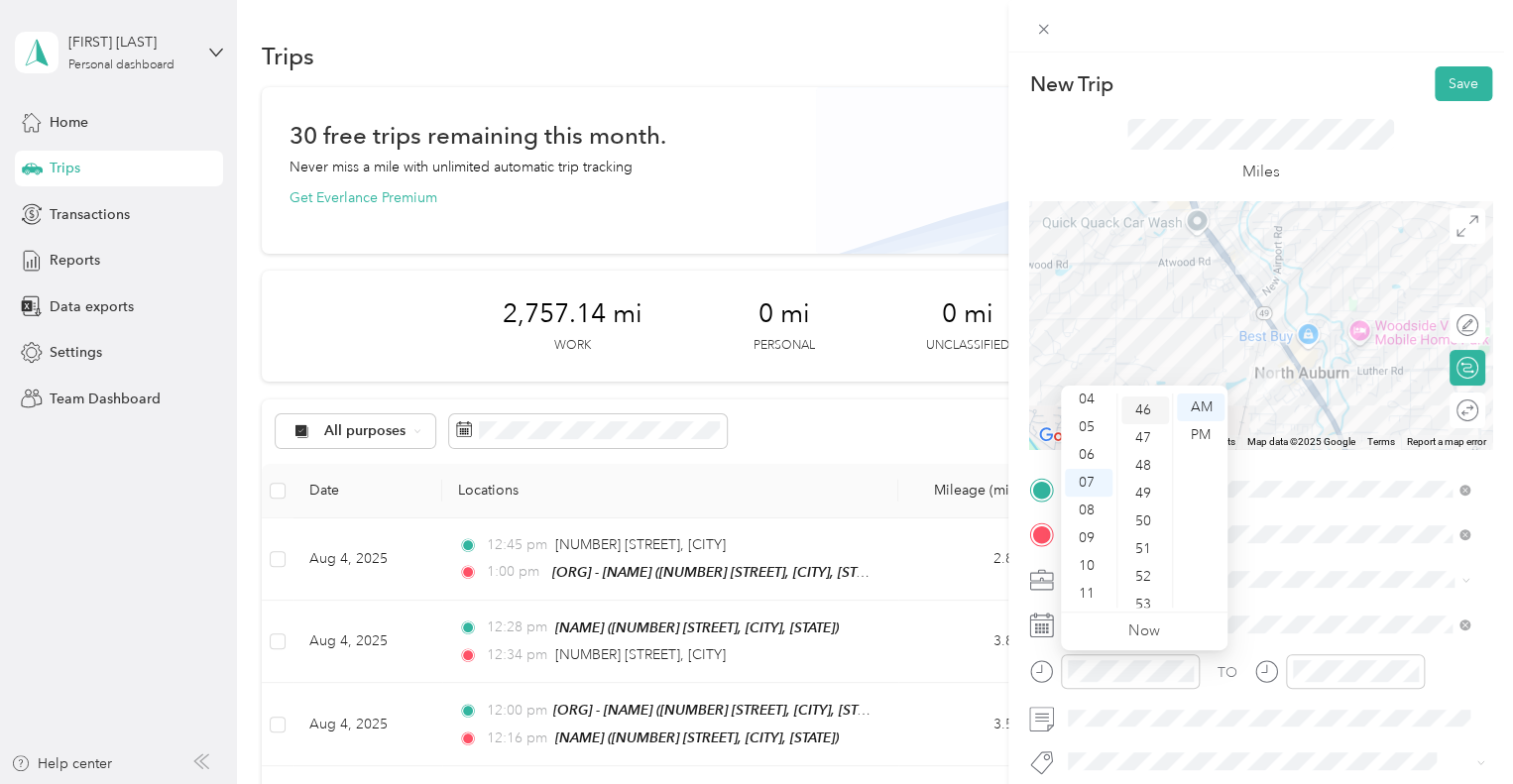 scroll, scrollTop: 1277, scrollLeft: 0, axis: vertical 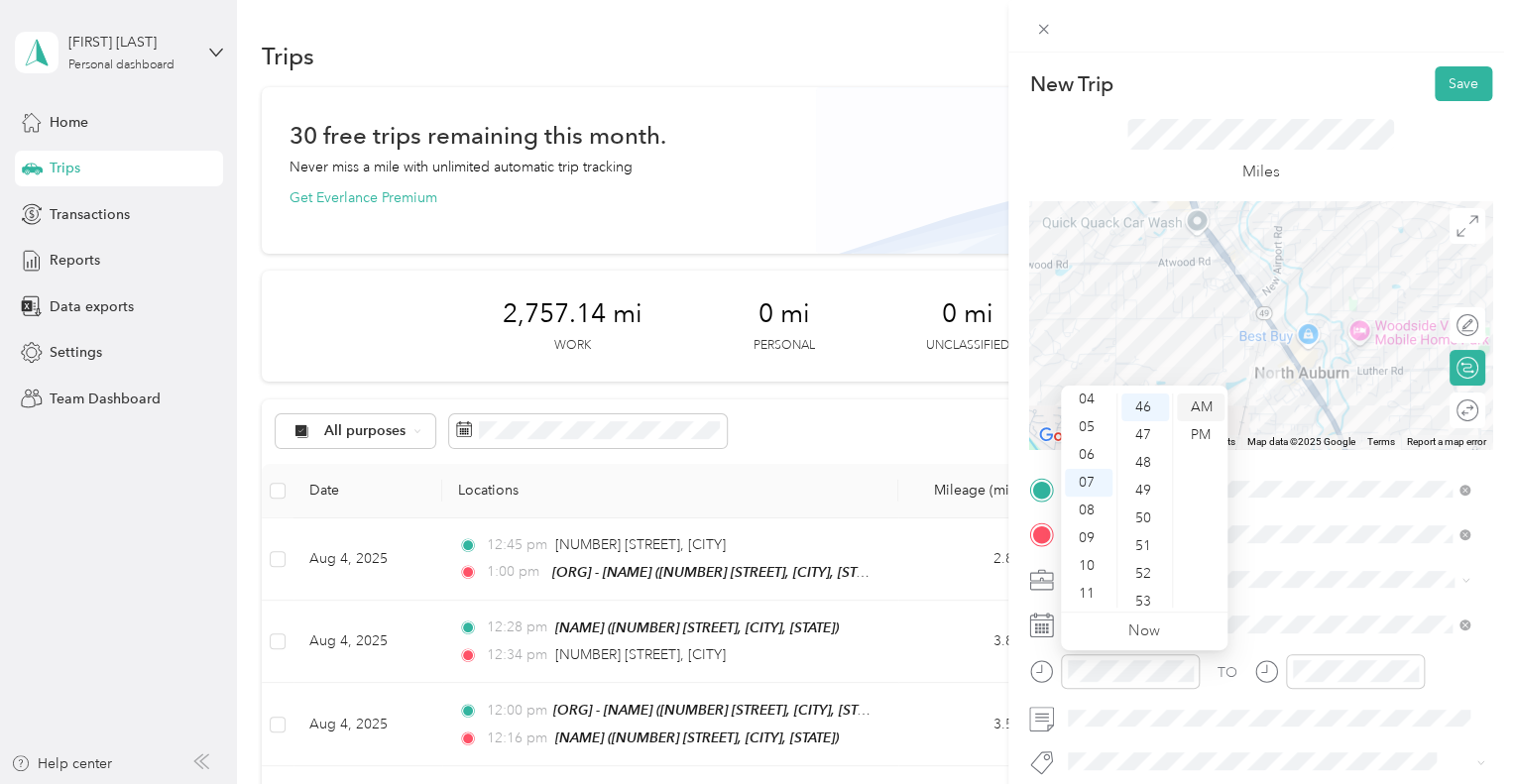 click on "AM" at bounding box center [1201, 407] 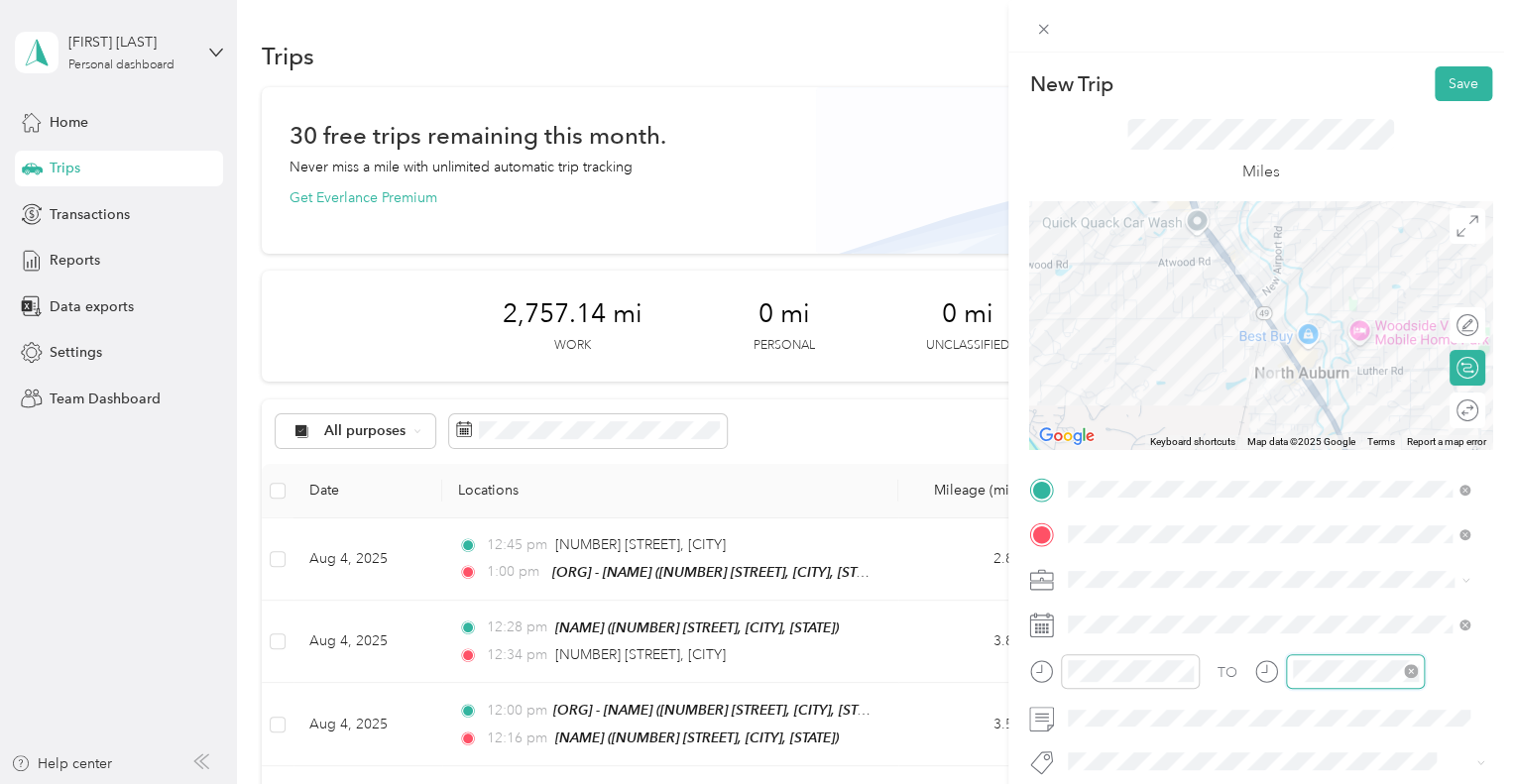 scroll, scrollTop: 1220, scrollLeft: 0, axis: vertical 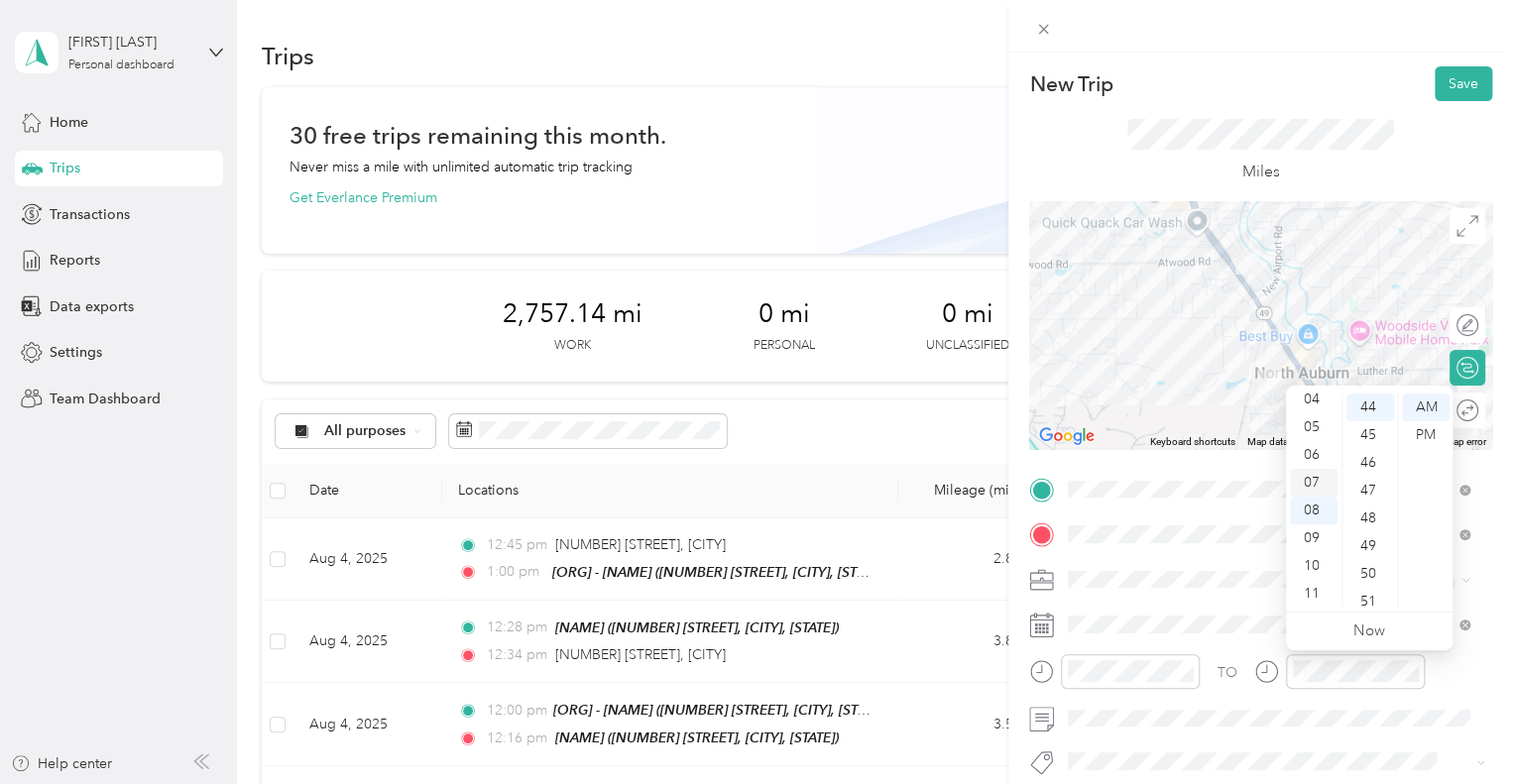 click on "07" at bounding box center [1314, 483] 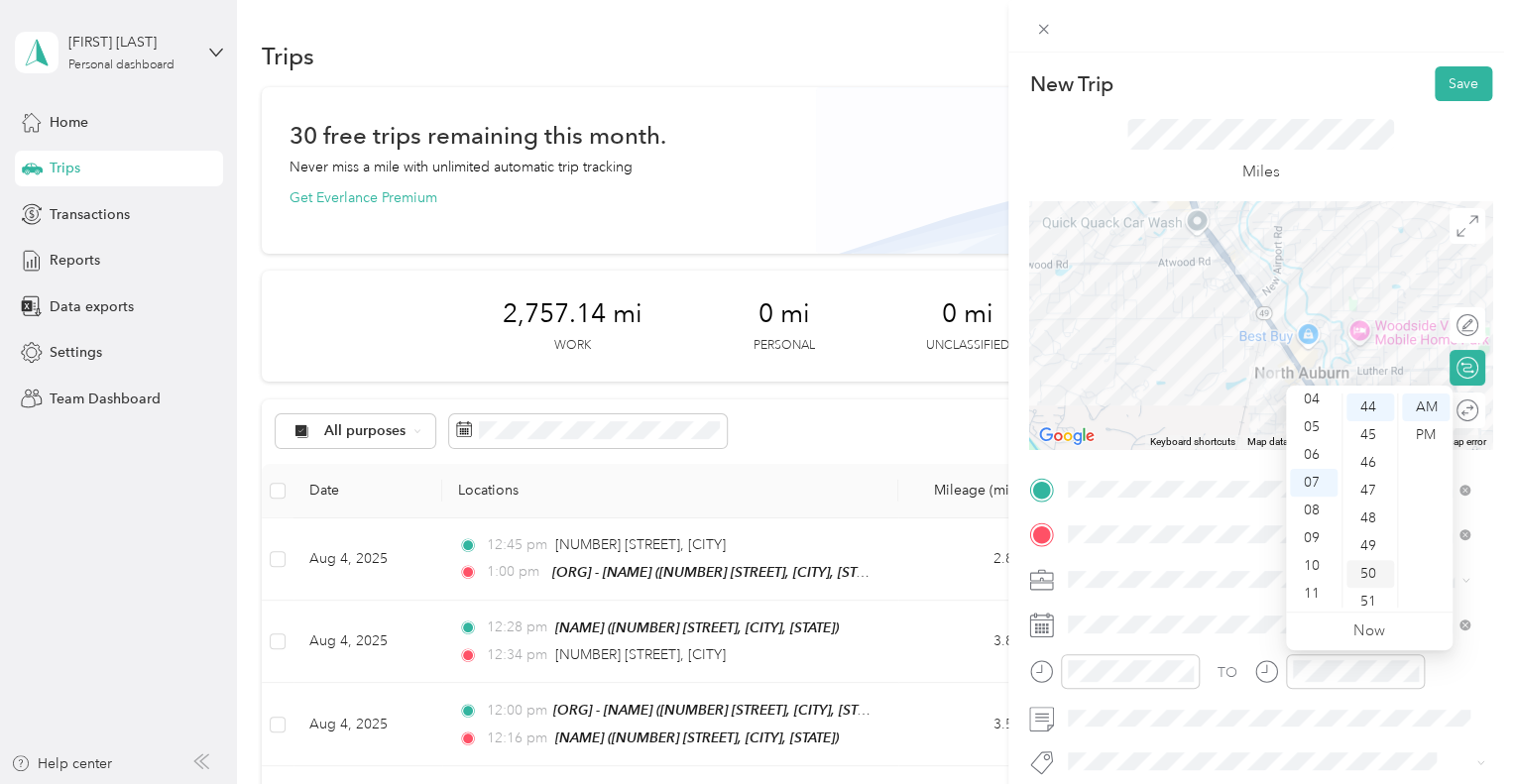 click on "50" at bounding box center [1370, 574] 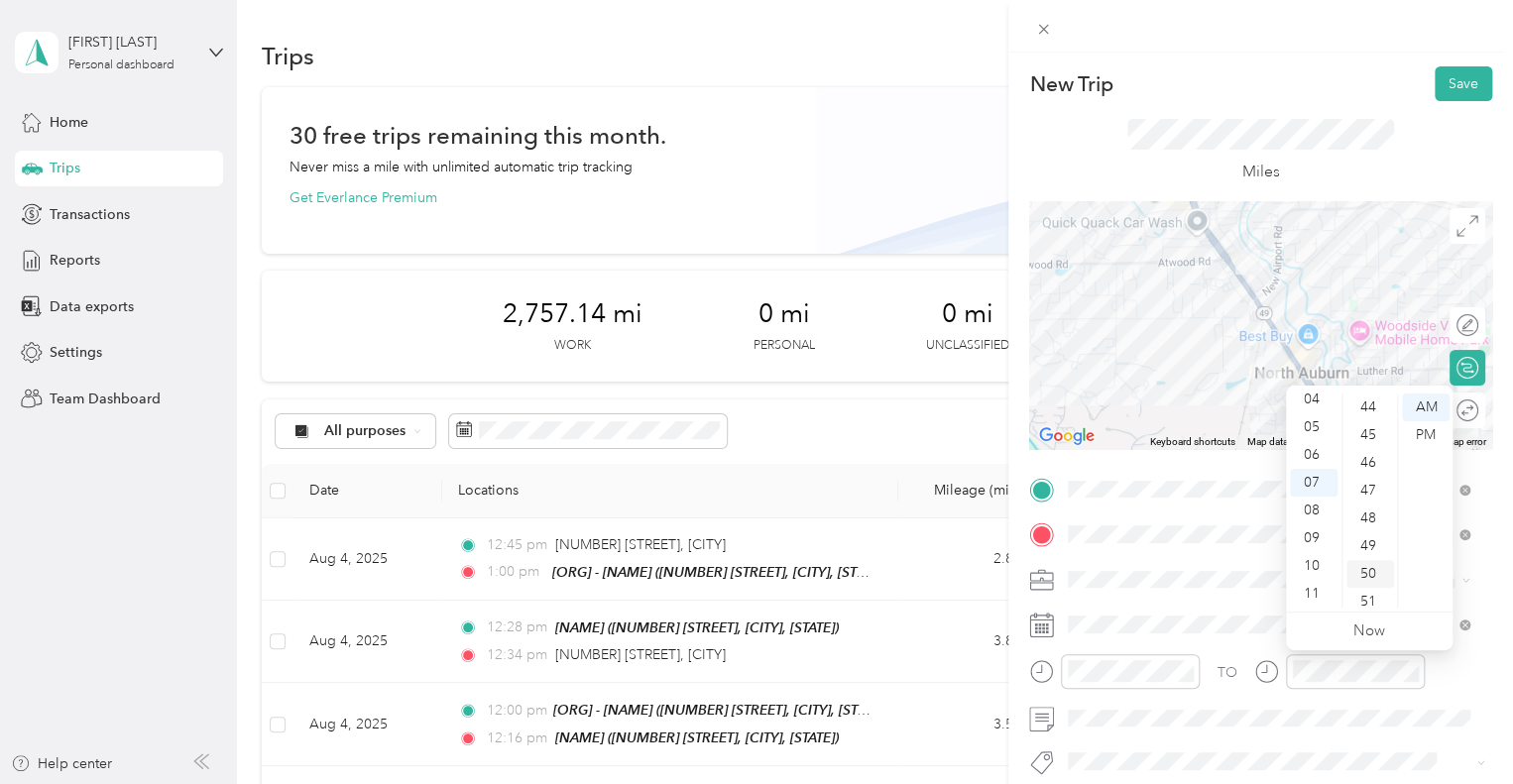 scroll, scrollTop: 1388, scrollLeft: 0, axis: vertical 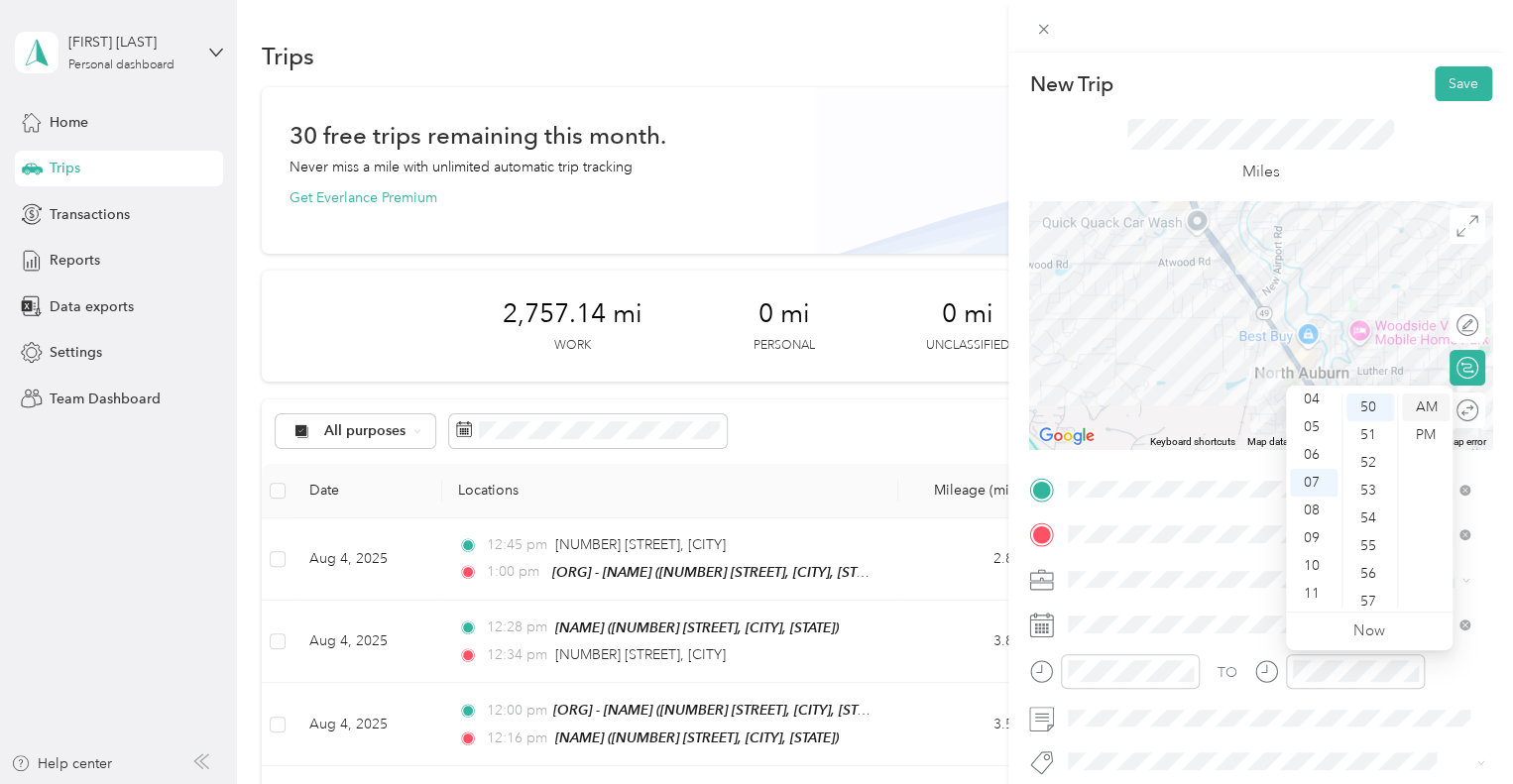 click on "AM" at bounding box center [1426, 407] 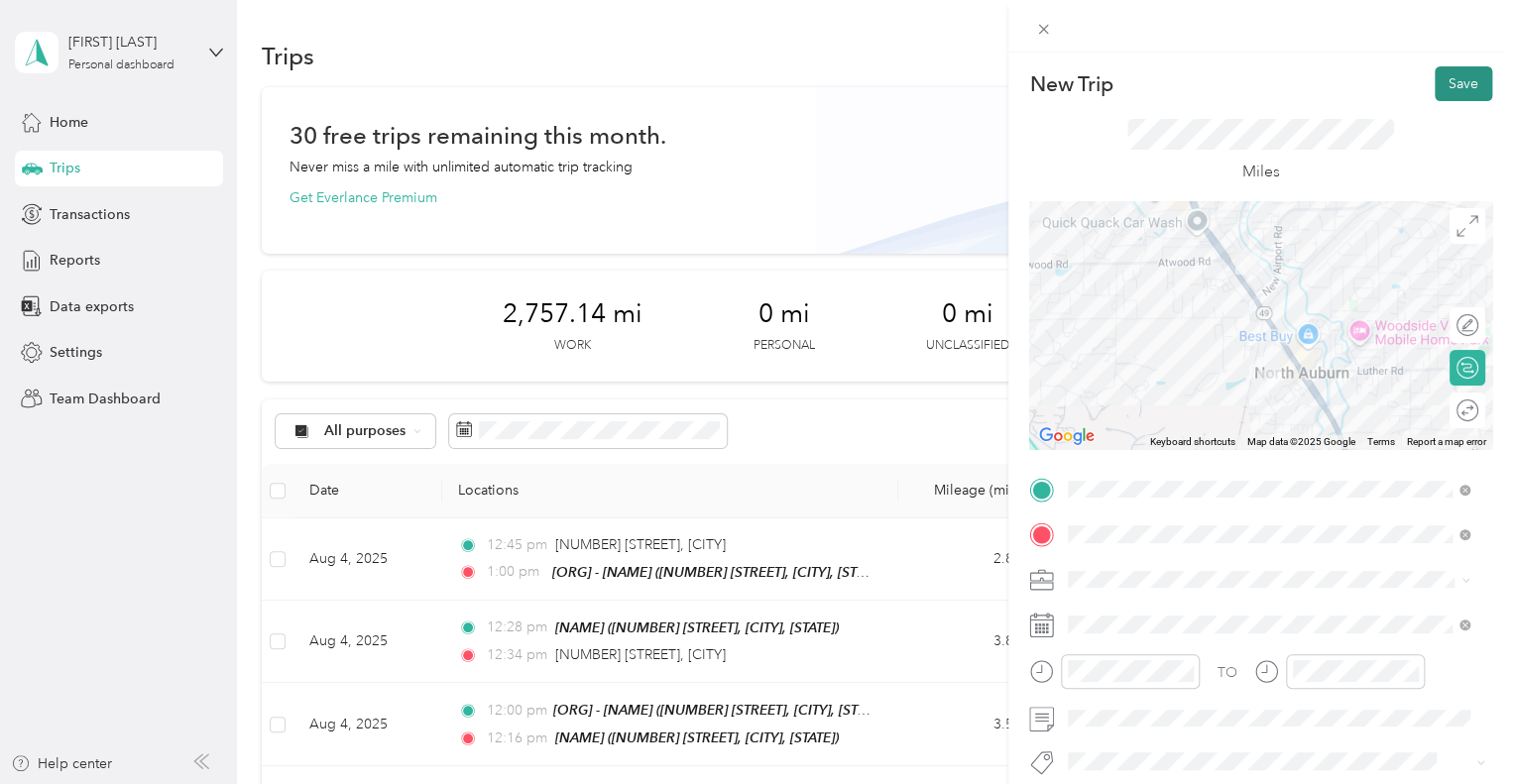 click on "Save" at bounding box center [1463, 83] 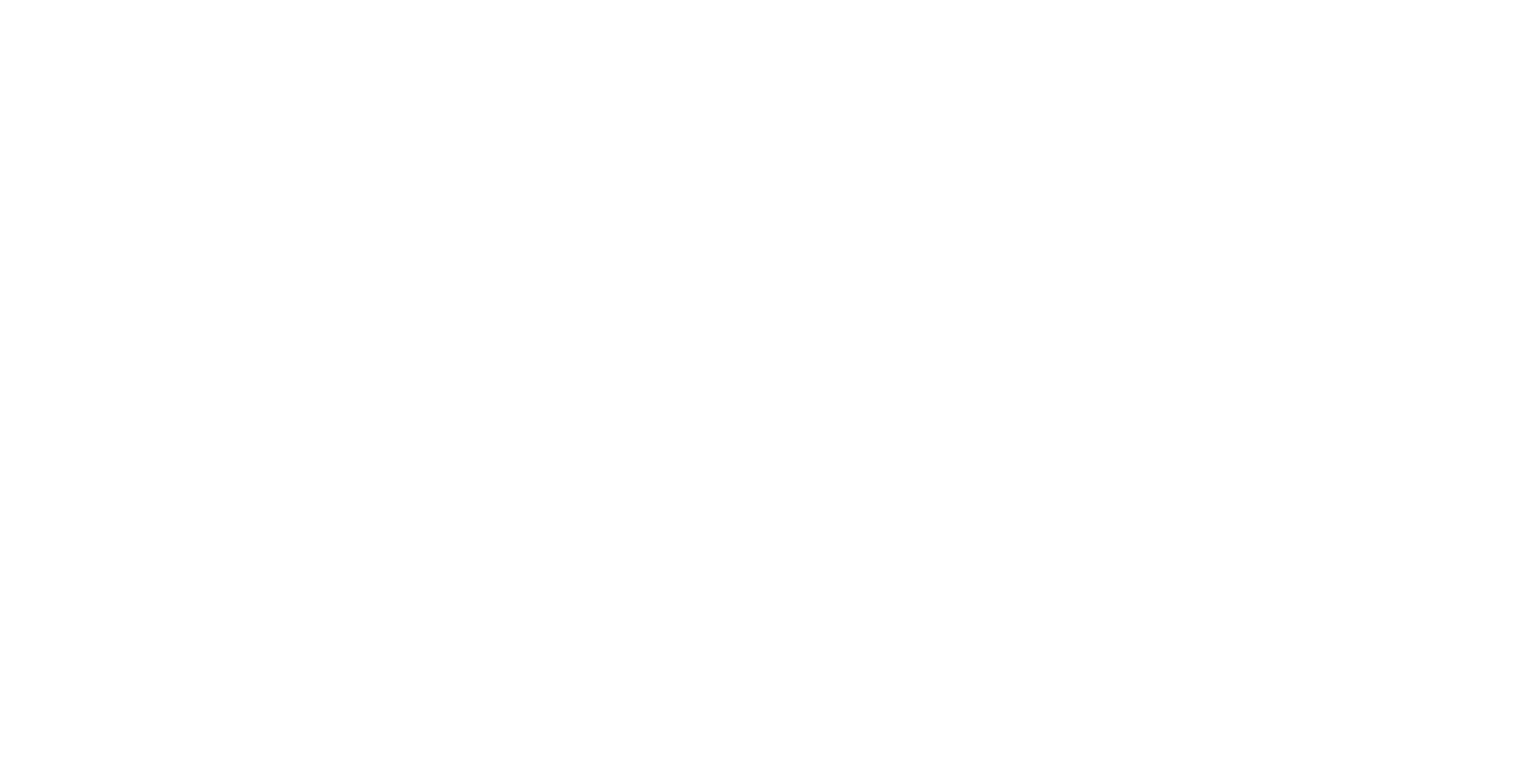 scroll, scrollTop: 0, scrollLeft: 0, axis: both 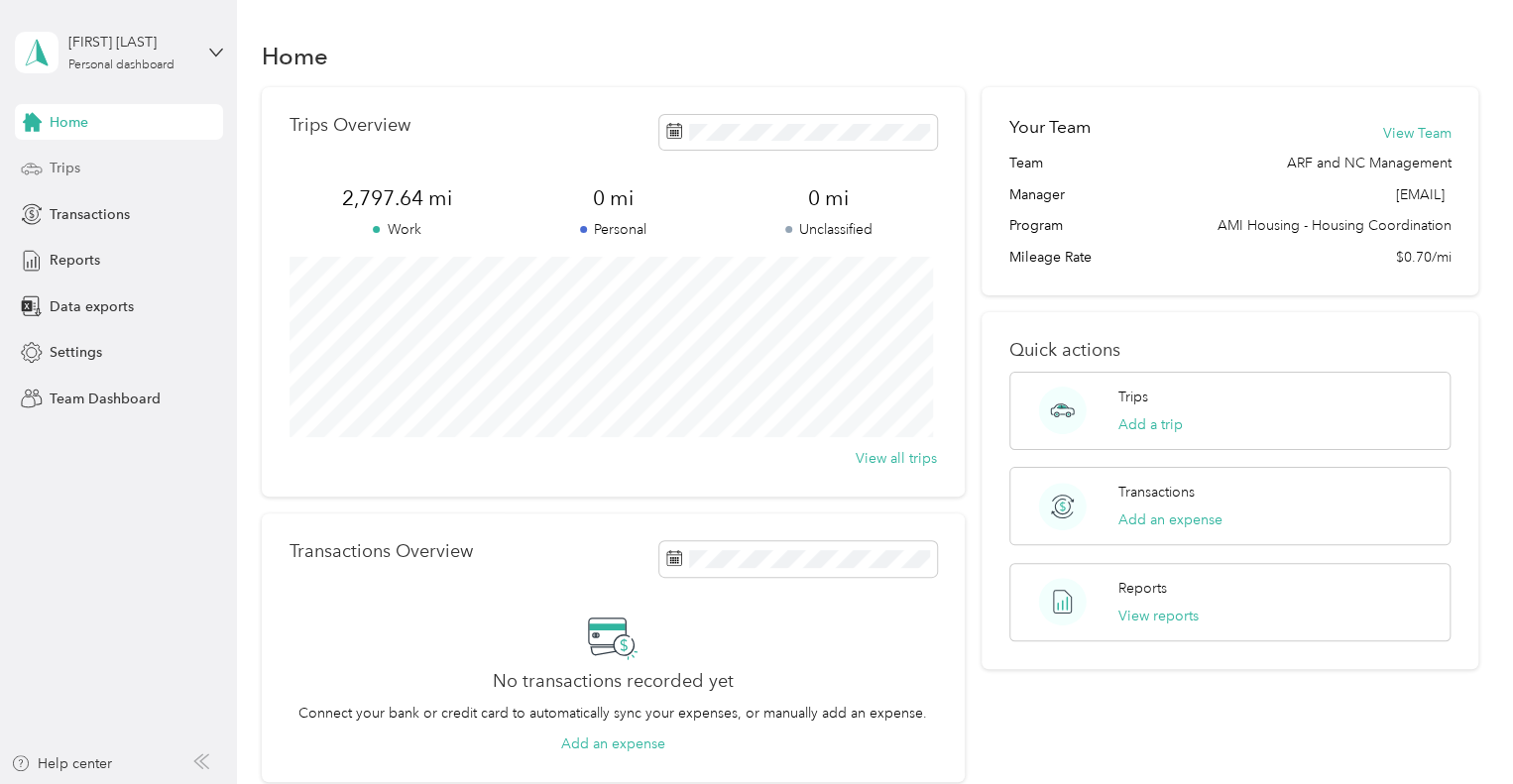 click on "Trips" at bounding box center [119, 168] 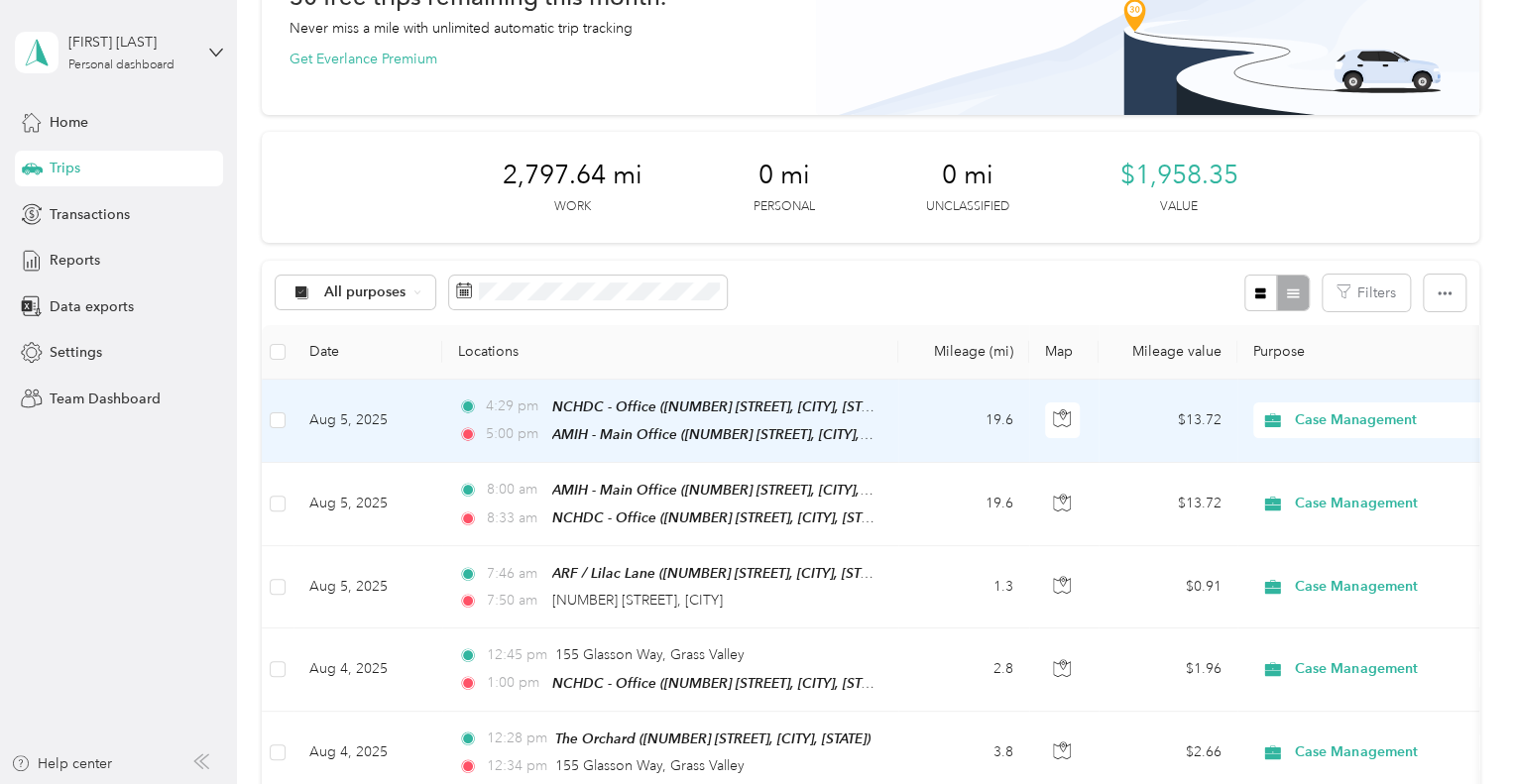 scroll, scrollTop: 0, scrollLeft: 0, axis: both 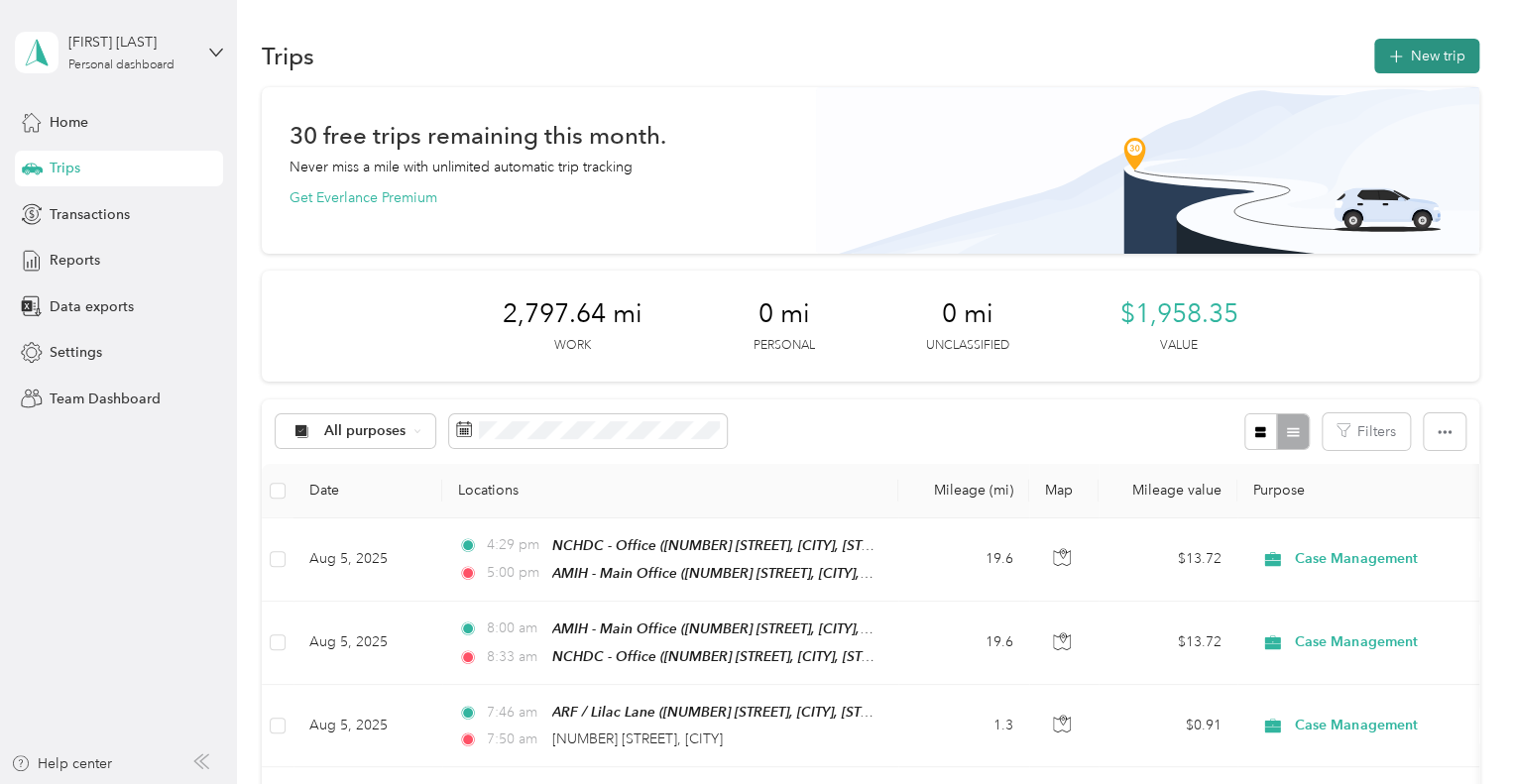 click on "New trip" at bounding box center (1427, 56) 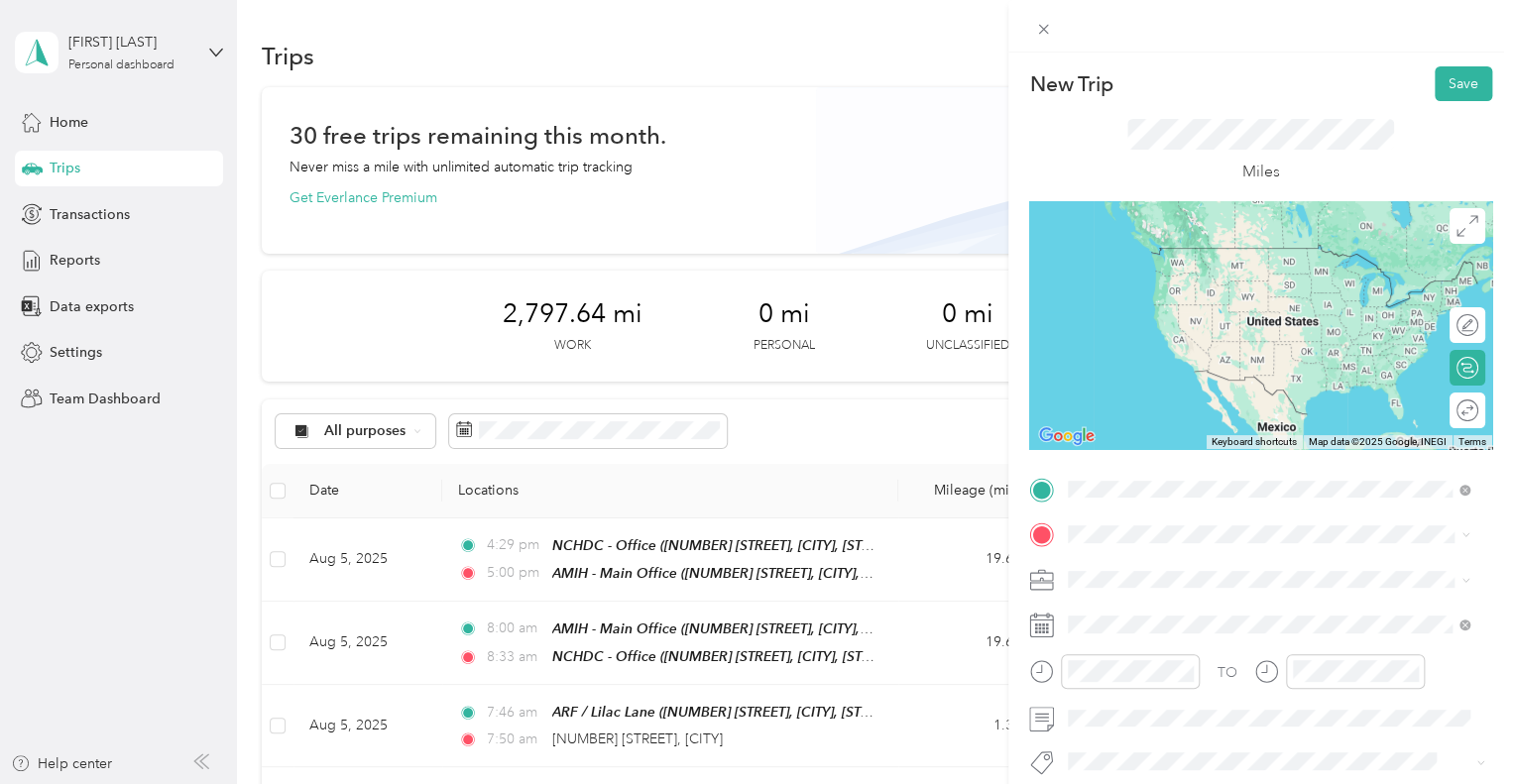 click on "[NUMBER] [STREET]
[CITY], [STATE] [POSTAL_CODE], [COUNTRY]" at bounding box center (1248, 256) 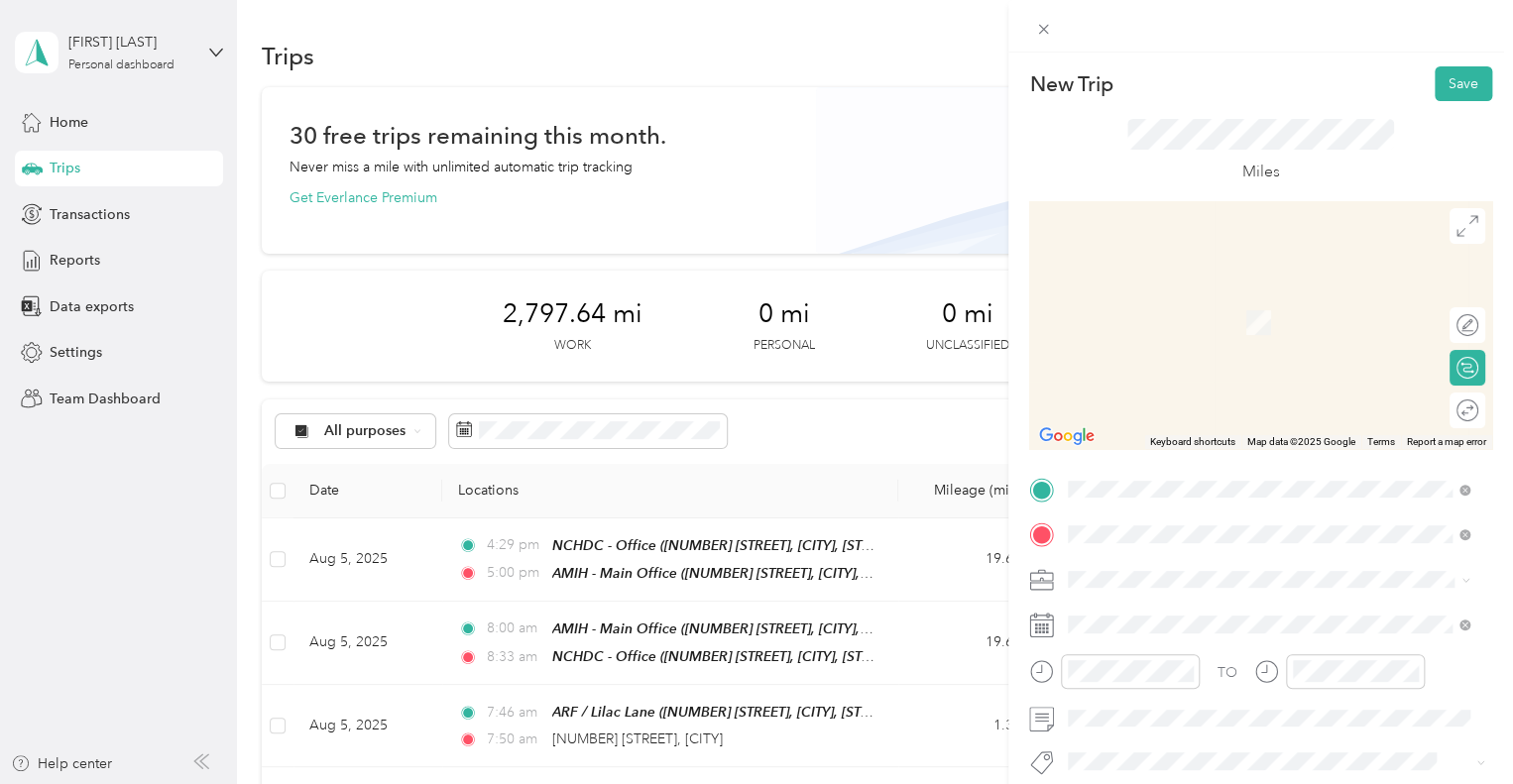 click on "TEAM ARF / Lilac Lane [NUMBER] [STREET], [POSTAL_CODE], [CITY], [STATE], [COUNTRY]" at bounding box center [1284, 326] 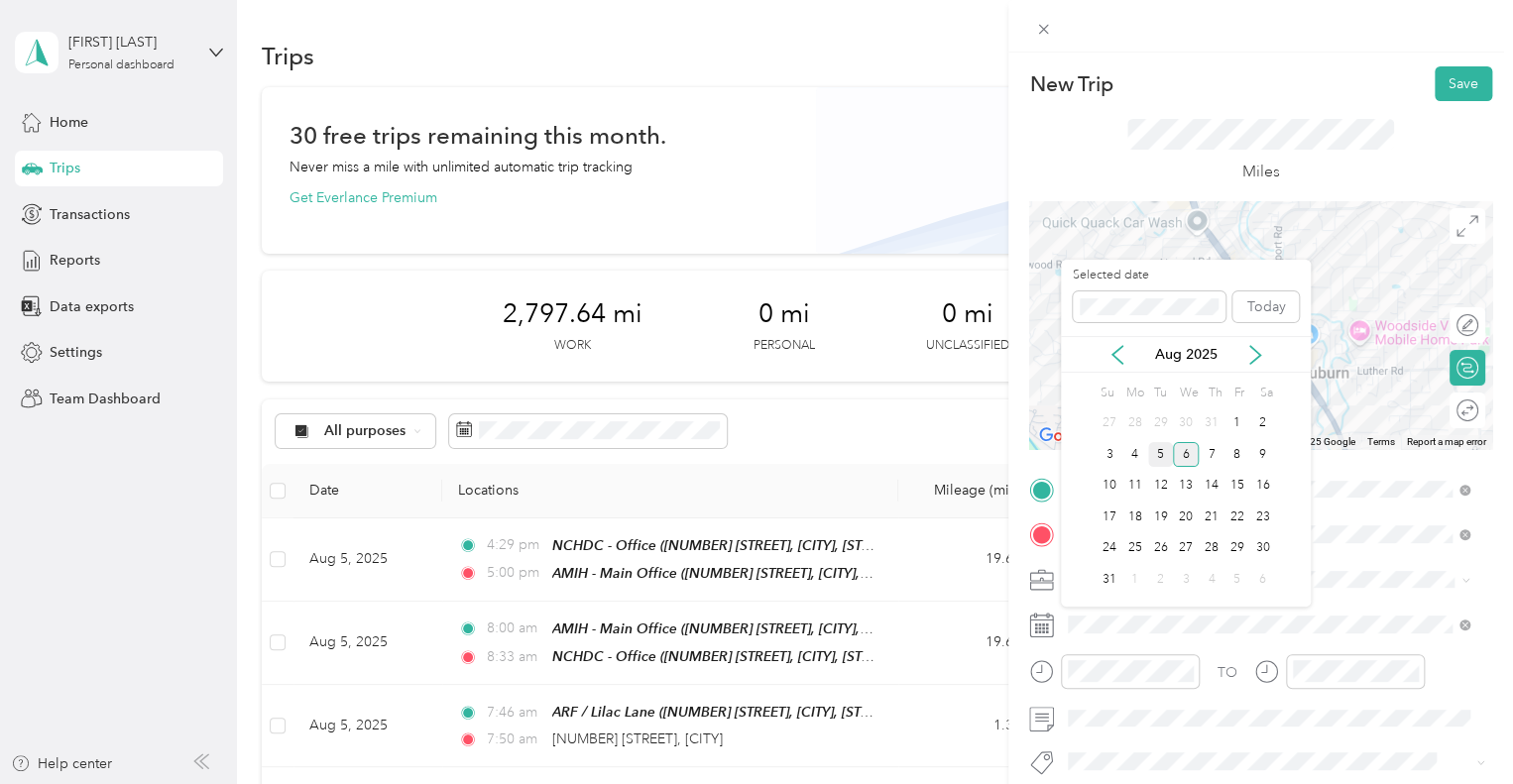 click on "5" at bounding box center (1161, 454) 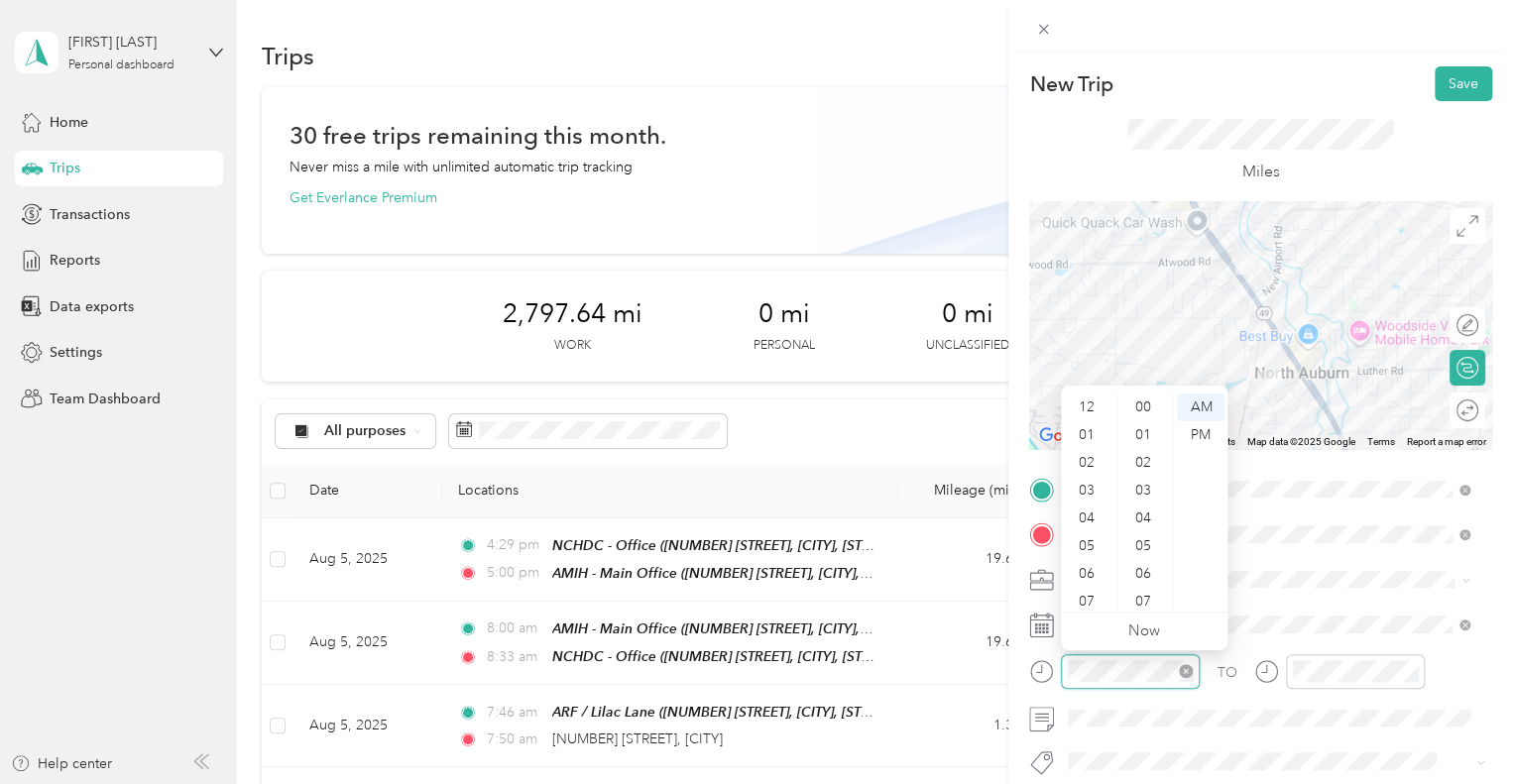 scroll, scrollTop: 1332, scrollLeft: 0, axis: vertical 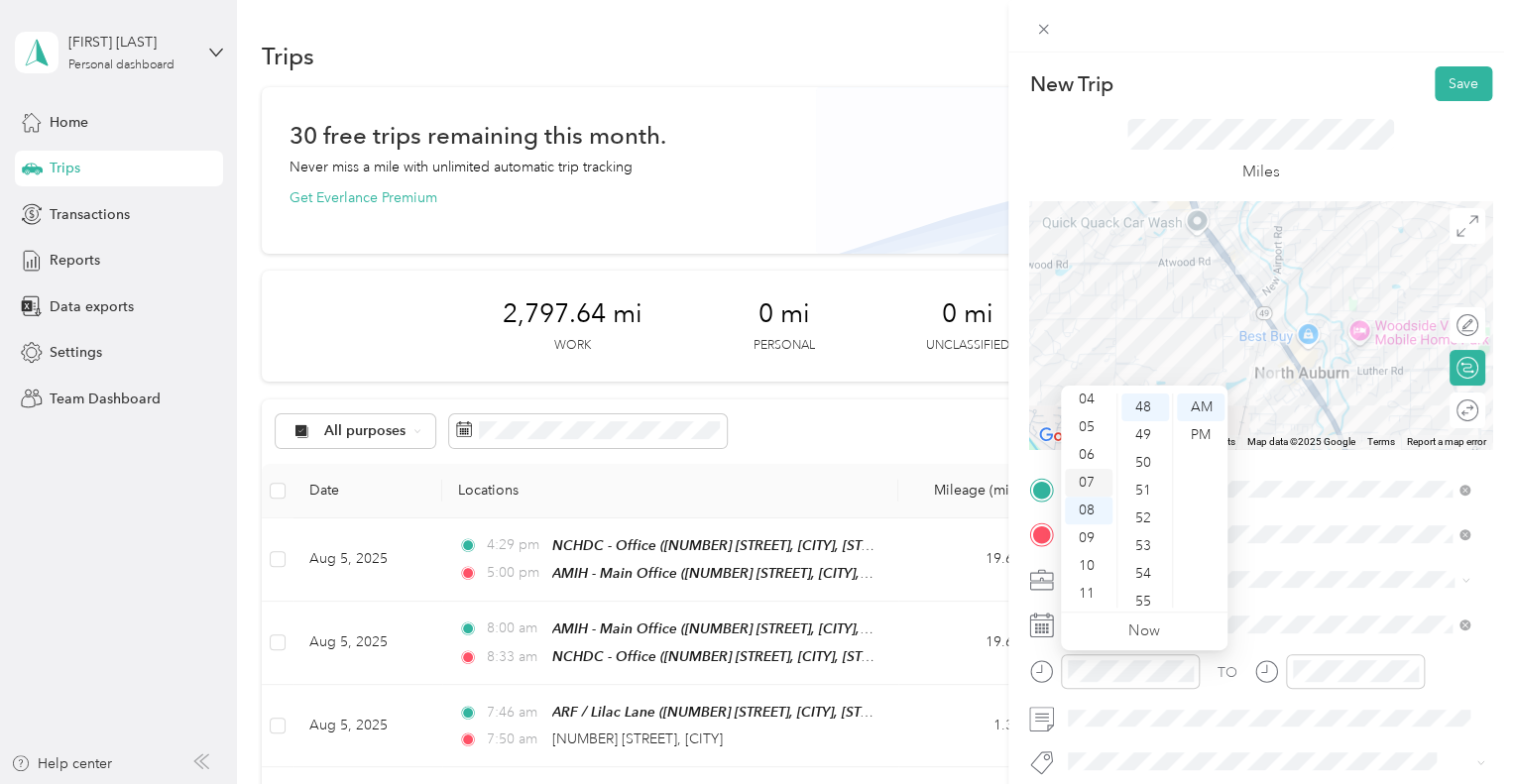 click on "07" at bounding box center (1089, 483) 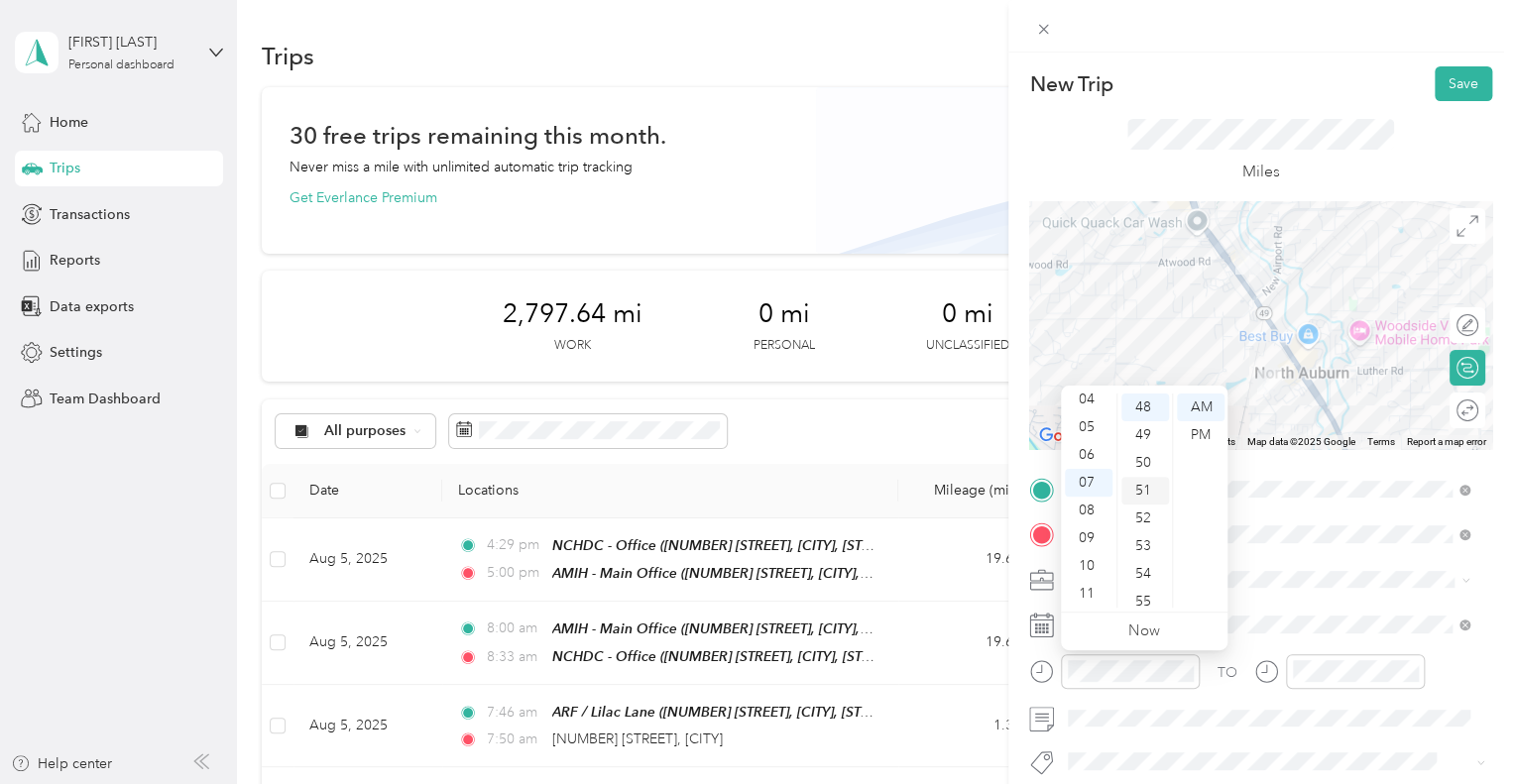 click on "51" at bounding box center [1145, 491] 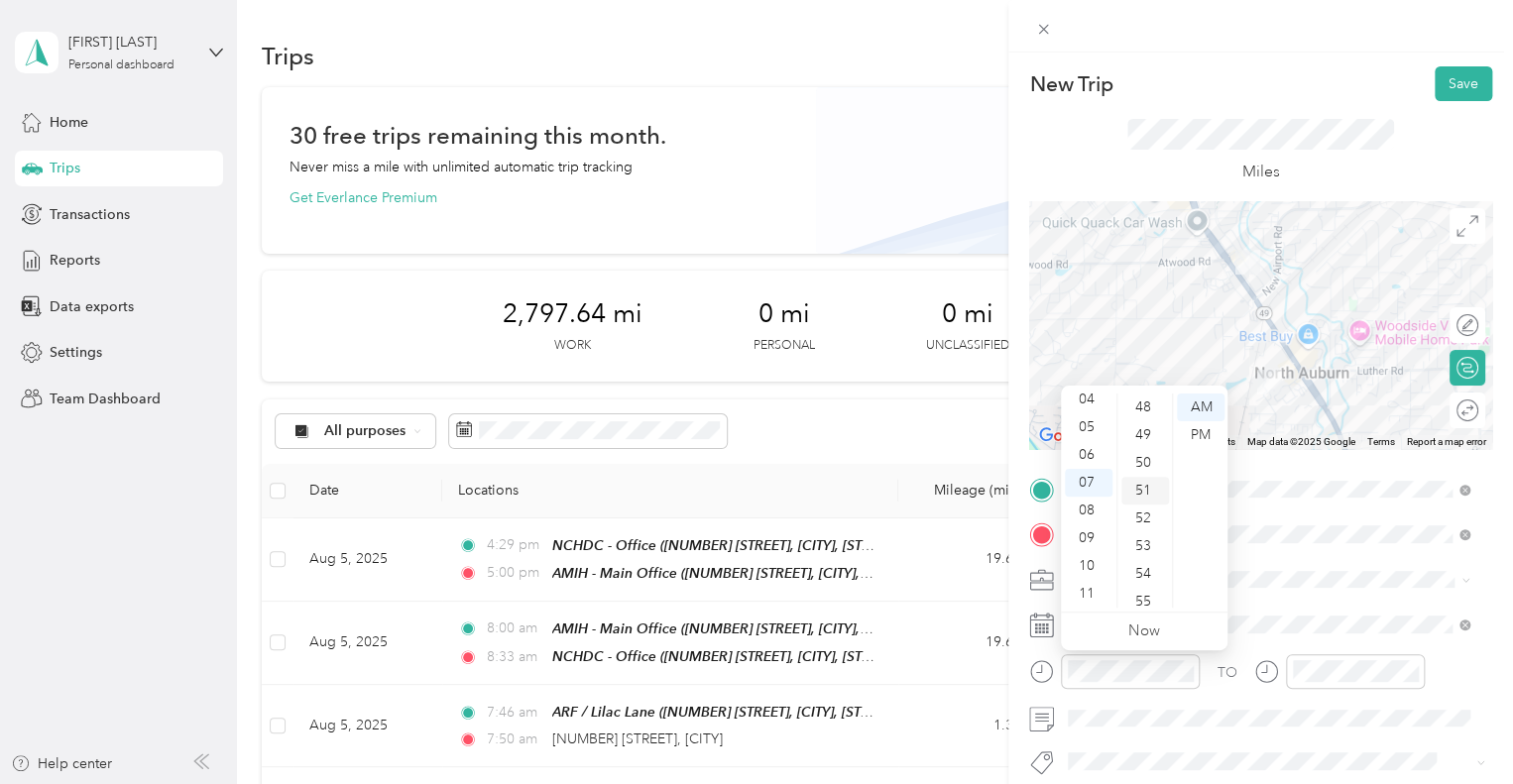 scroll, scrollTop: 1415, scrollLeft: 0, axis: vertical 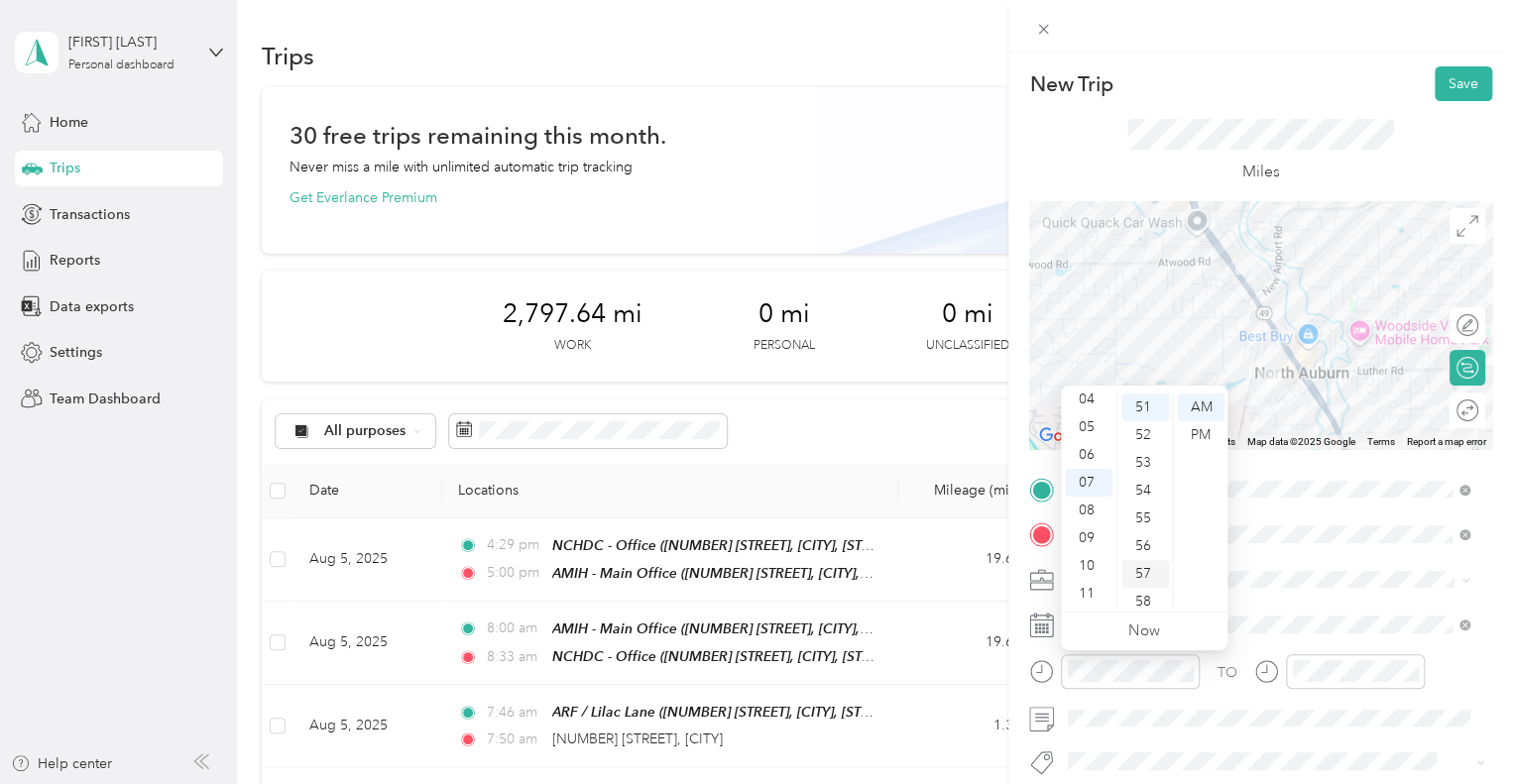 click on "57" at bounding box center (1145, 574) 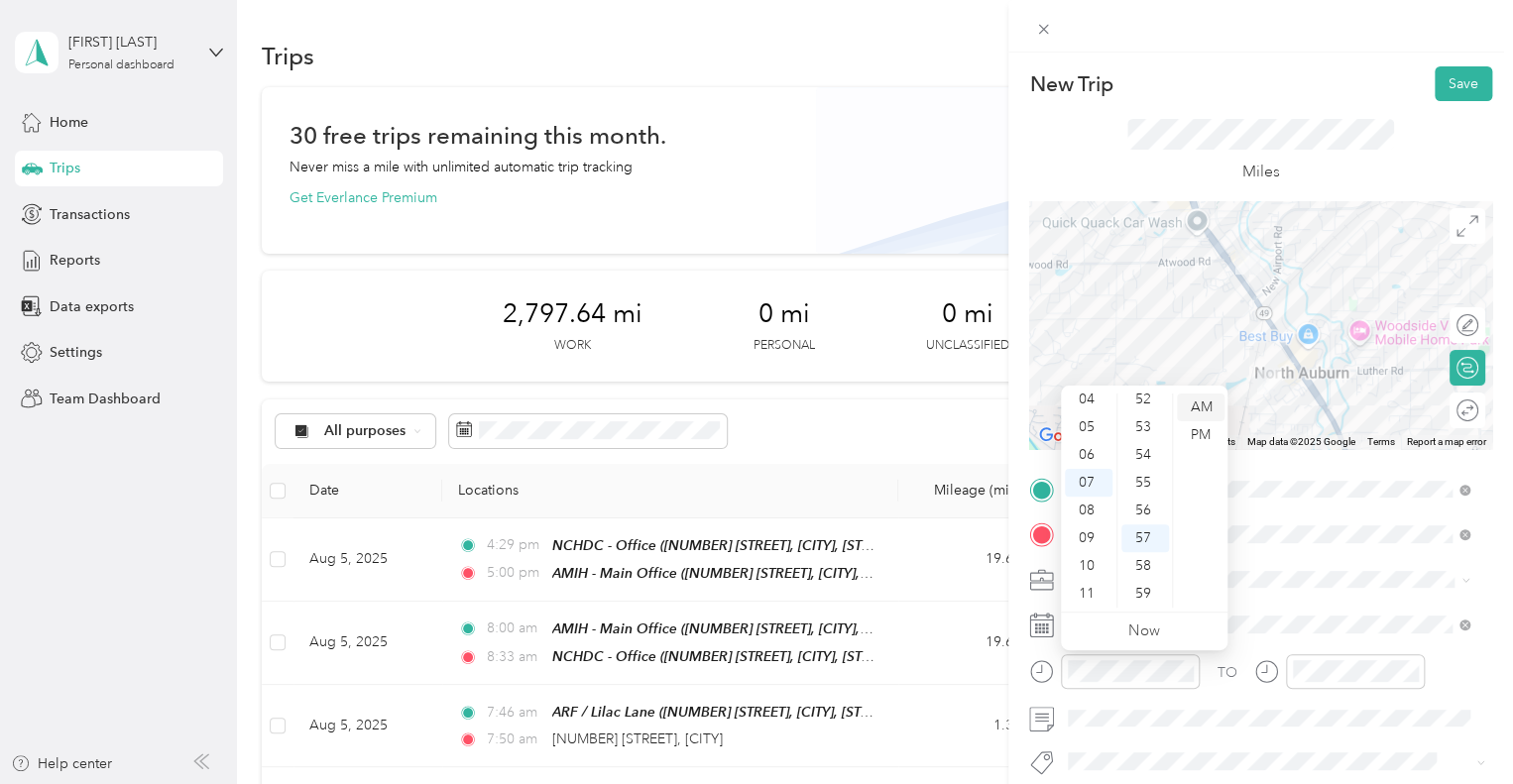 click on "AM" at bounding box center (1201, 407) 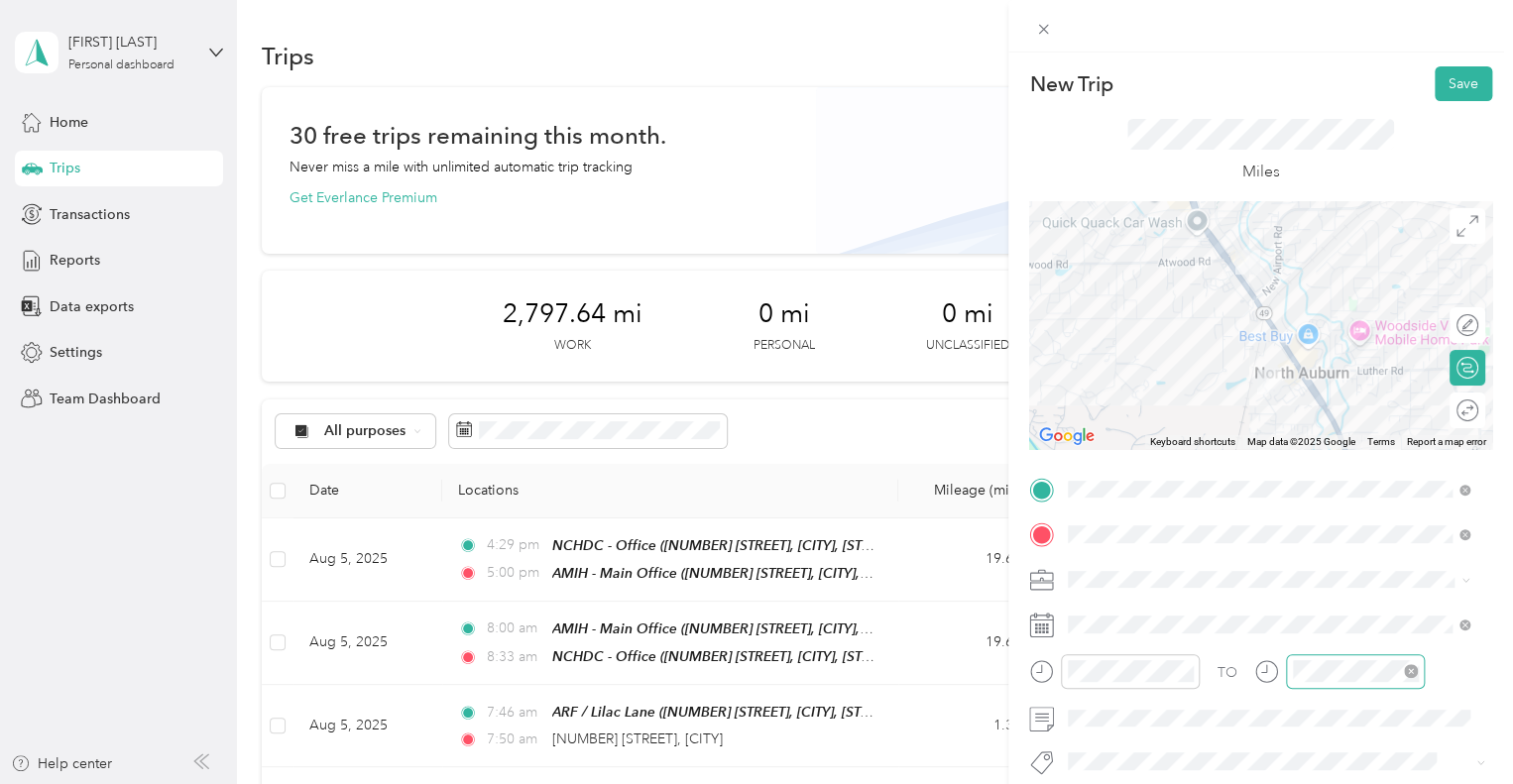 click at bounding box center (1355, 671) 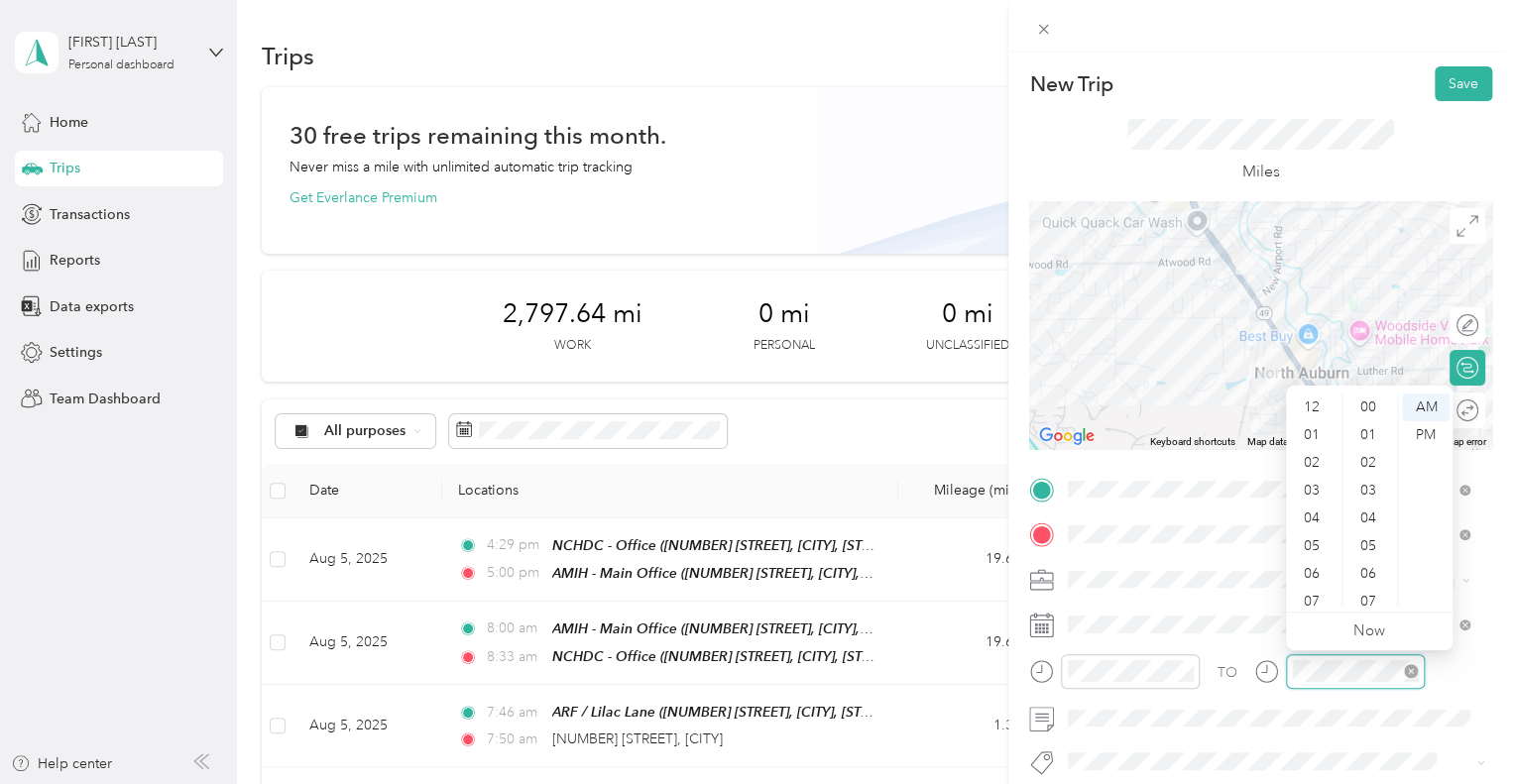 scroll, scrollTop: 1330, scrollLeft: 0, axis: vertical 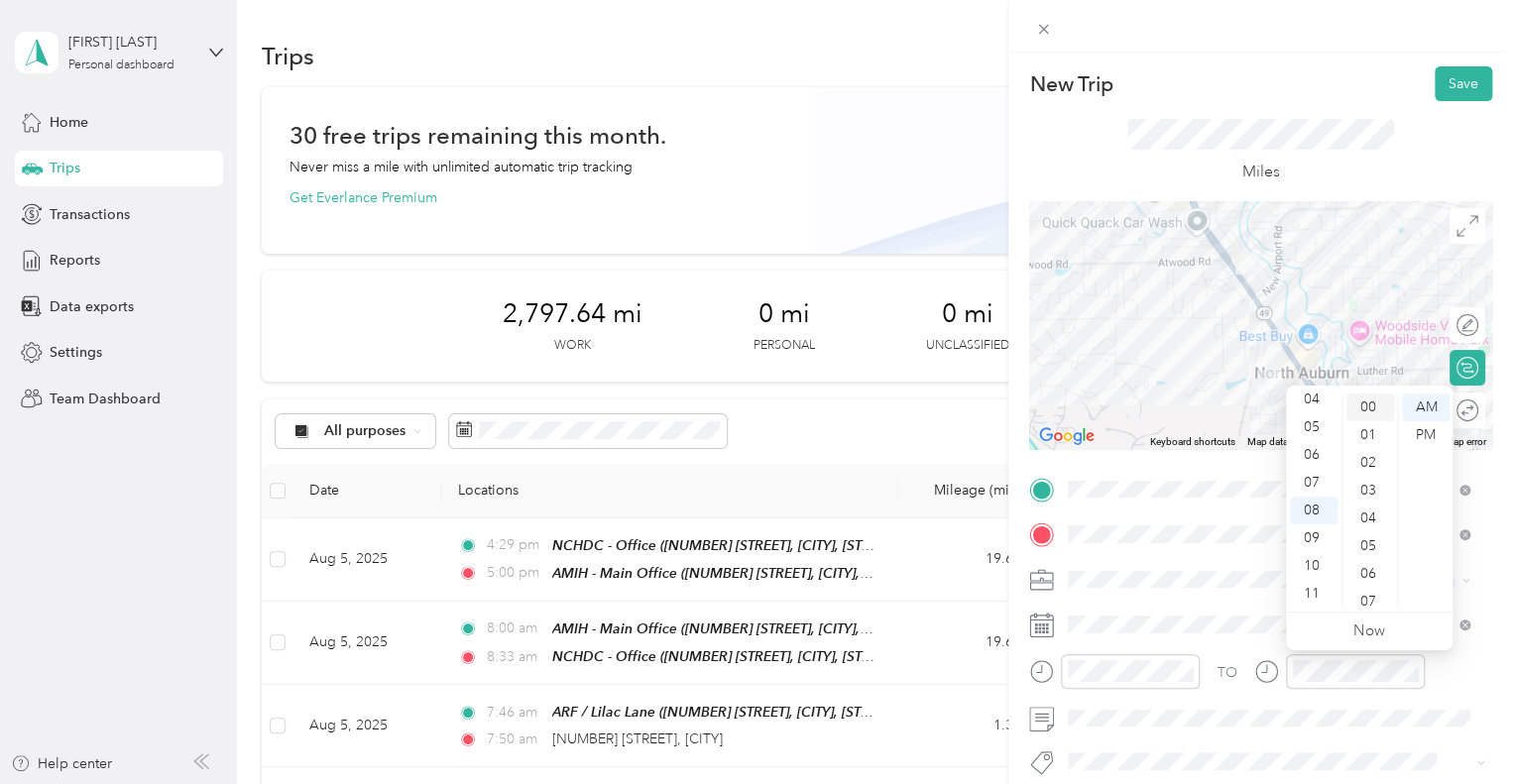 click on "00" at bounding box center [1370, 407] 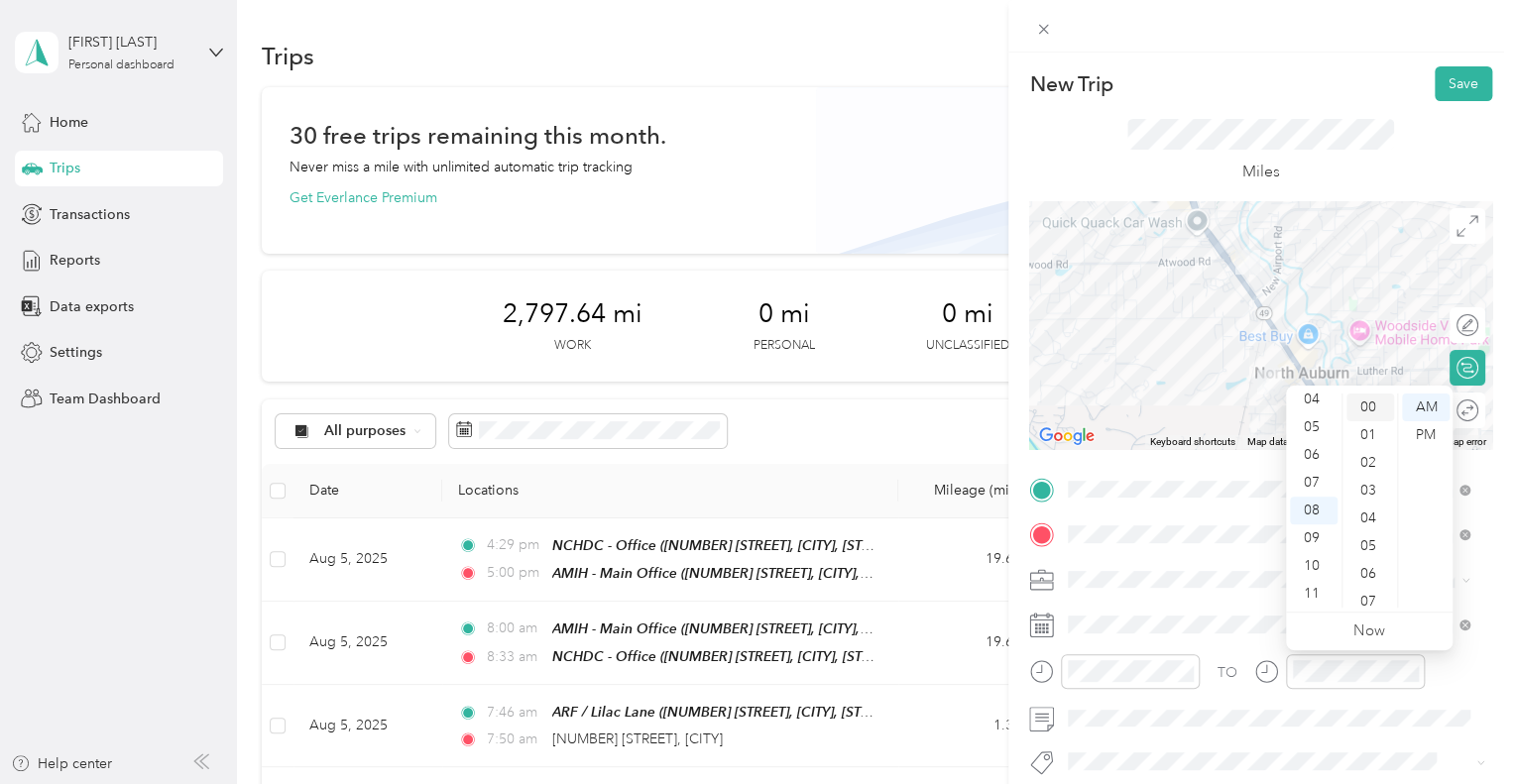 click on "00" at bounding box center (1370, 407) 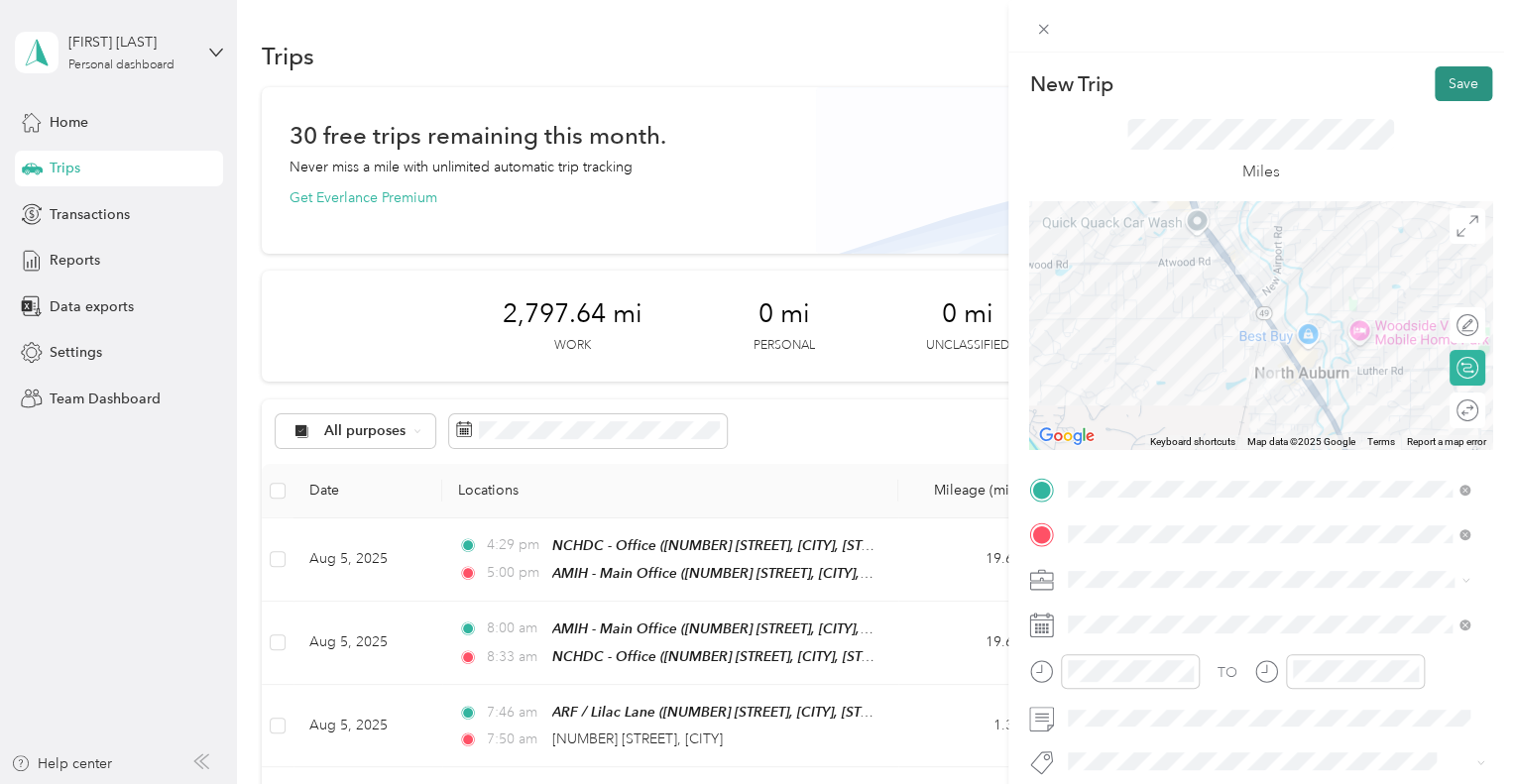 click on "Save" at bounding box center [1463, 83] 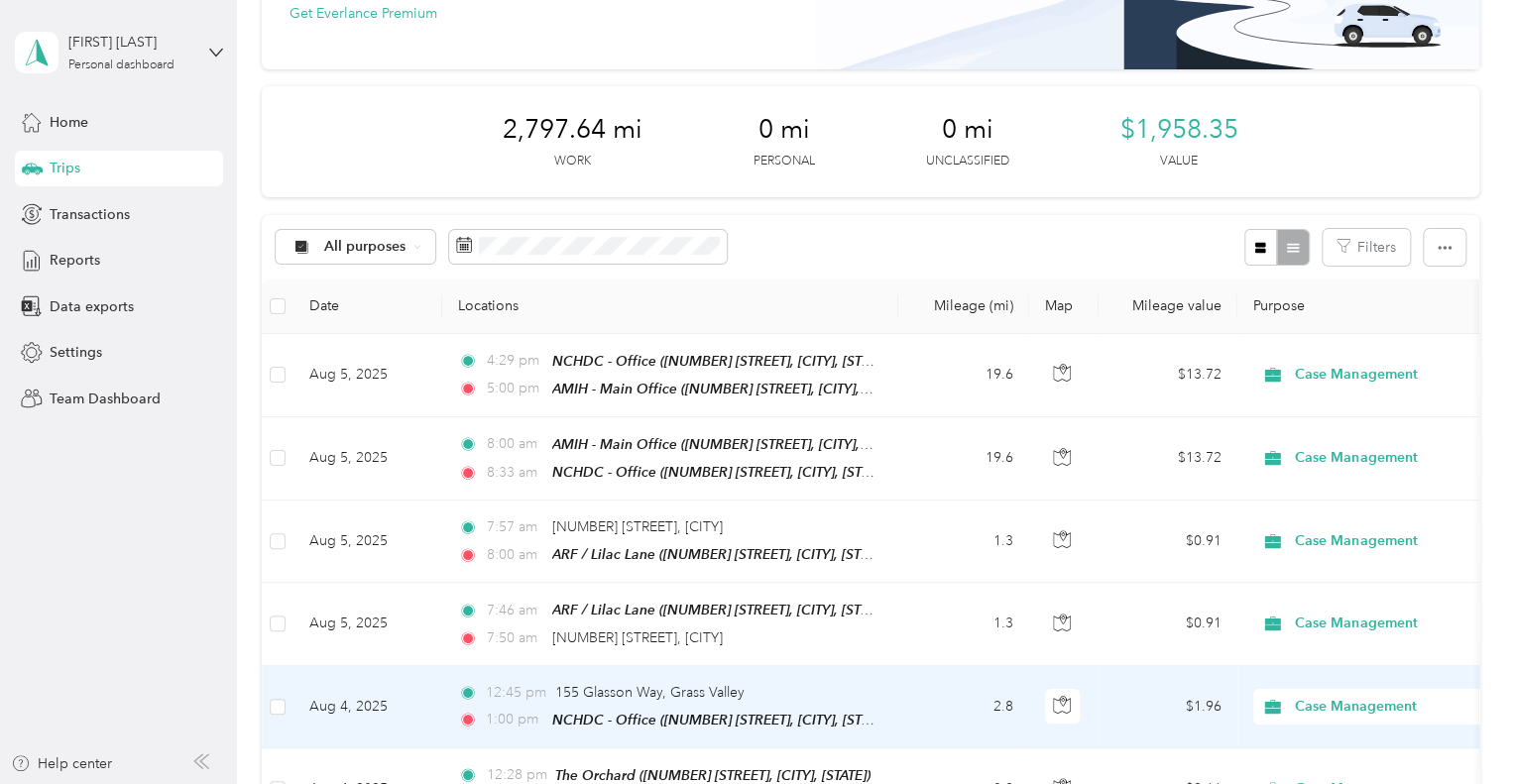 scroll, scrollTop: 327, scrollLeft: 0, axis: vertical 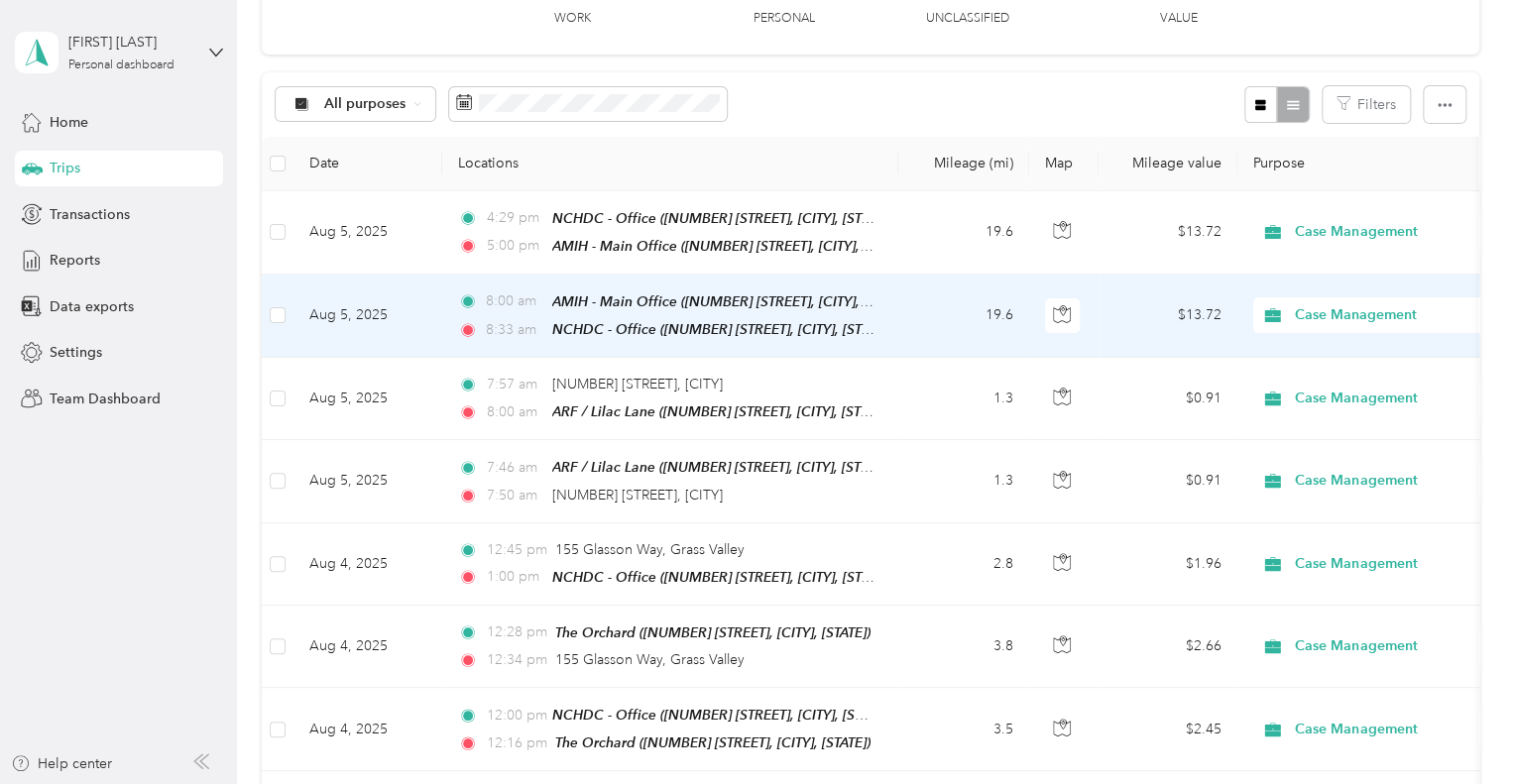 click on "19.6" at bounding box center [964, 316] 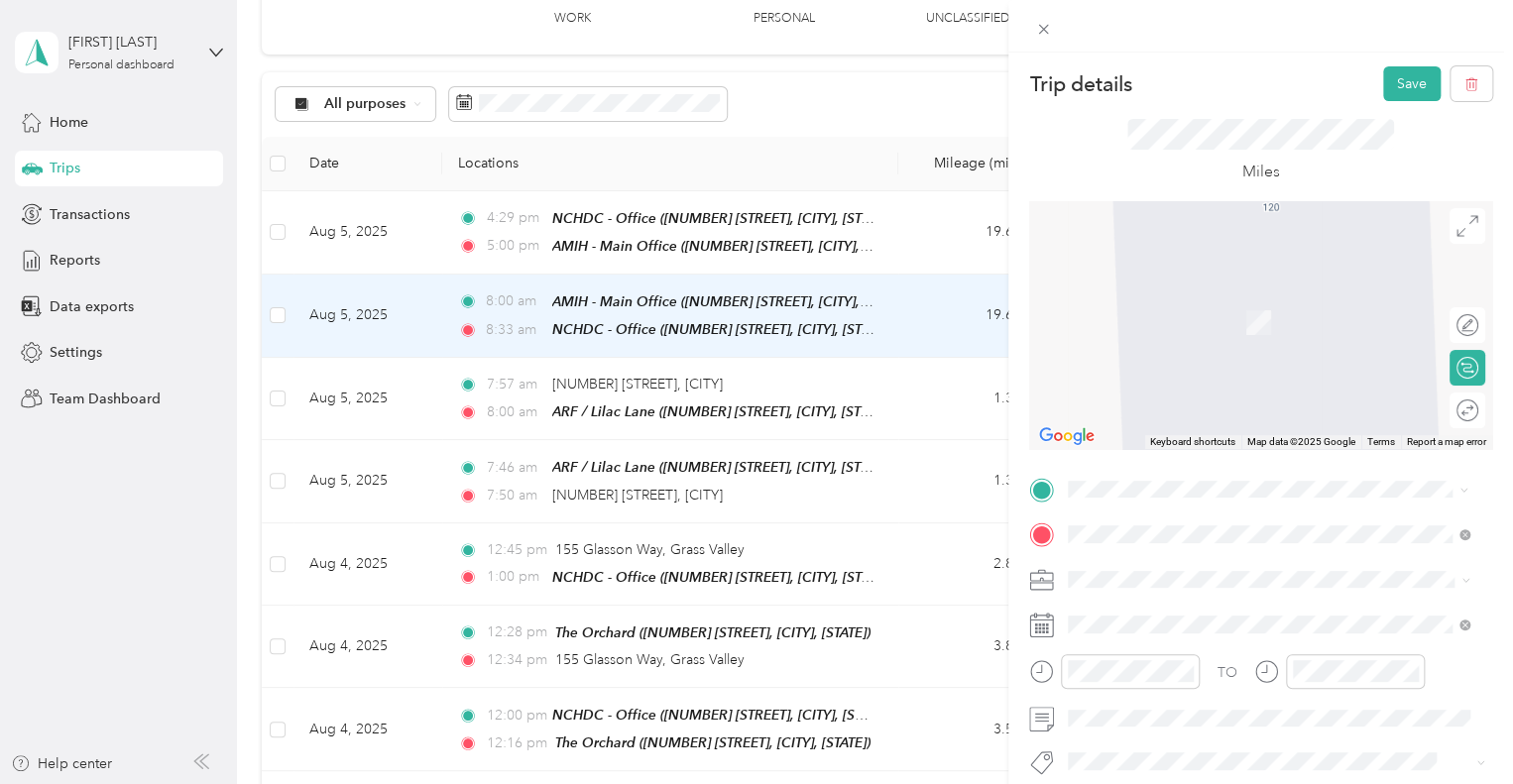 click on "TEAM ARF / Lilac Lane" at bounding box center (1284, 258) 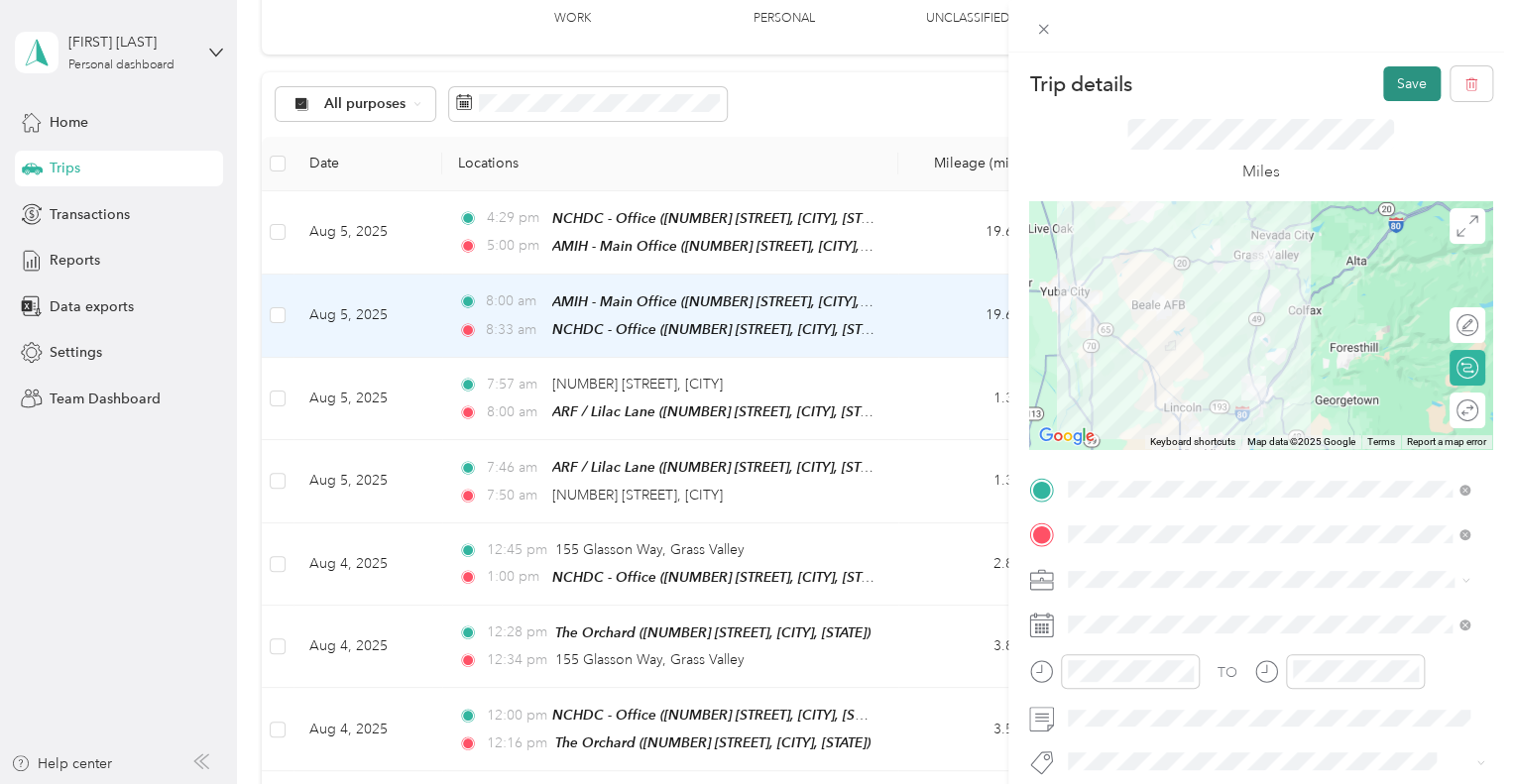 click on "Save" at bounding box center [1412, 83] 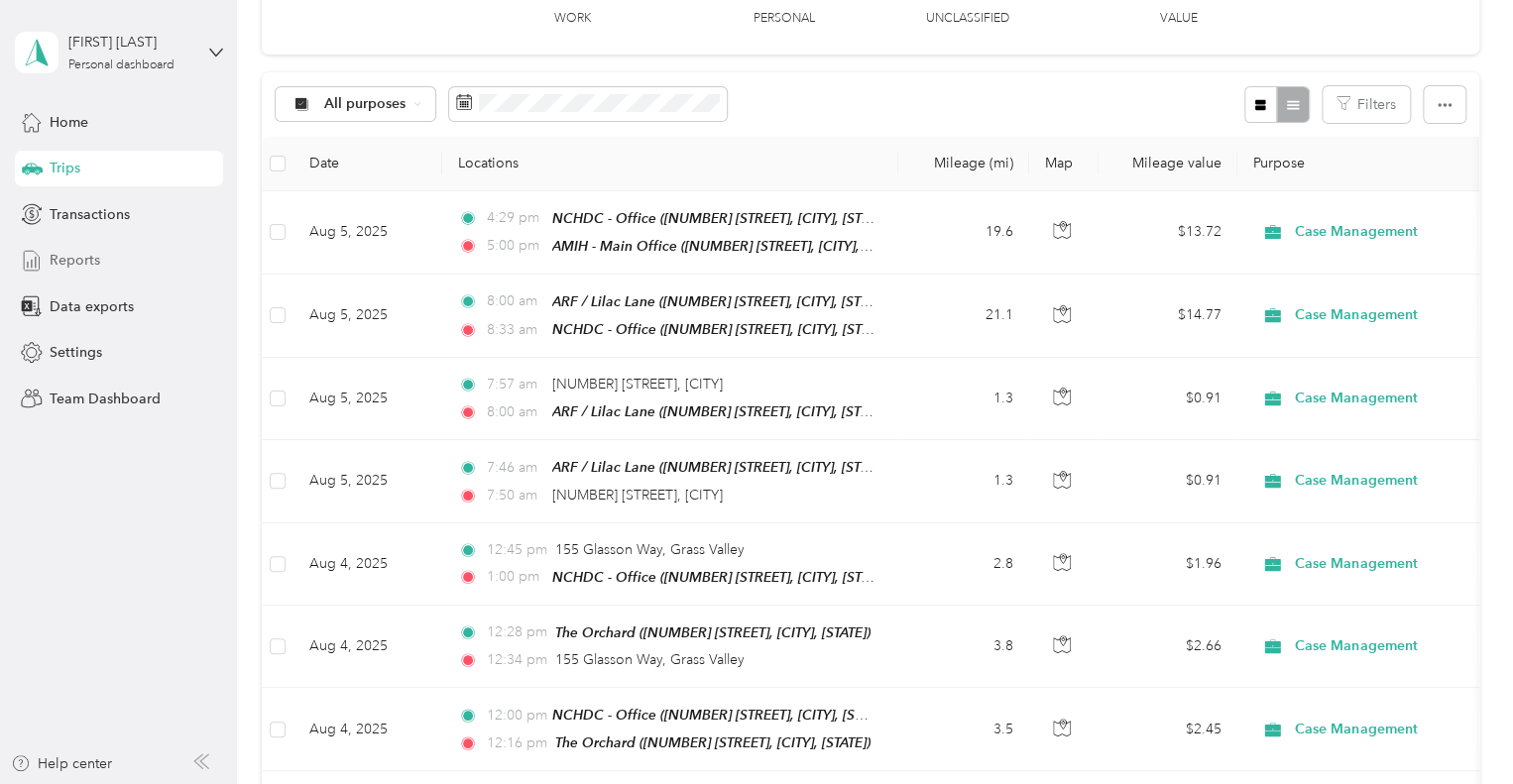 click on "Reports" at bounding box center (74, 260) 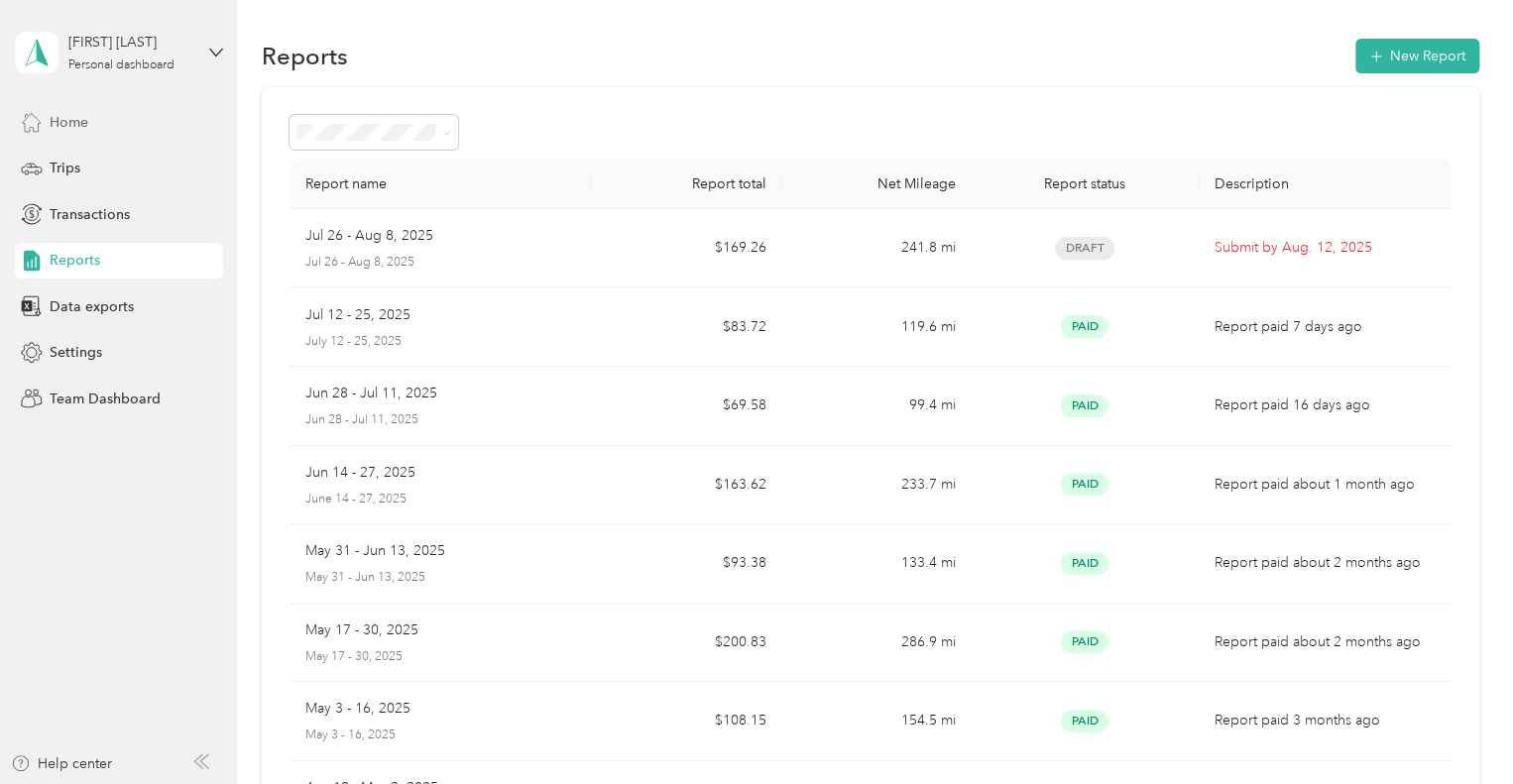 click on "Home" at bounding box center [68, 122] 